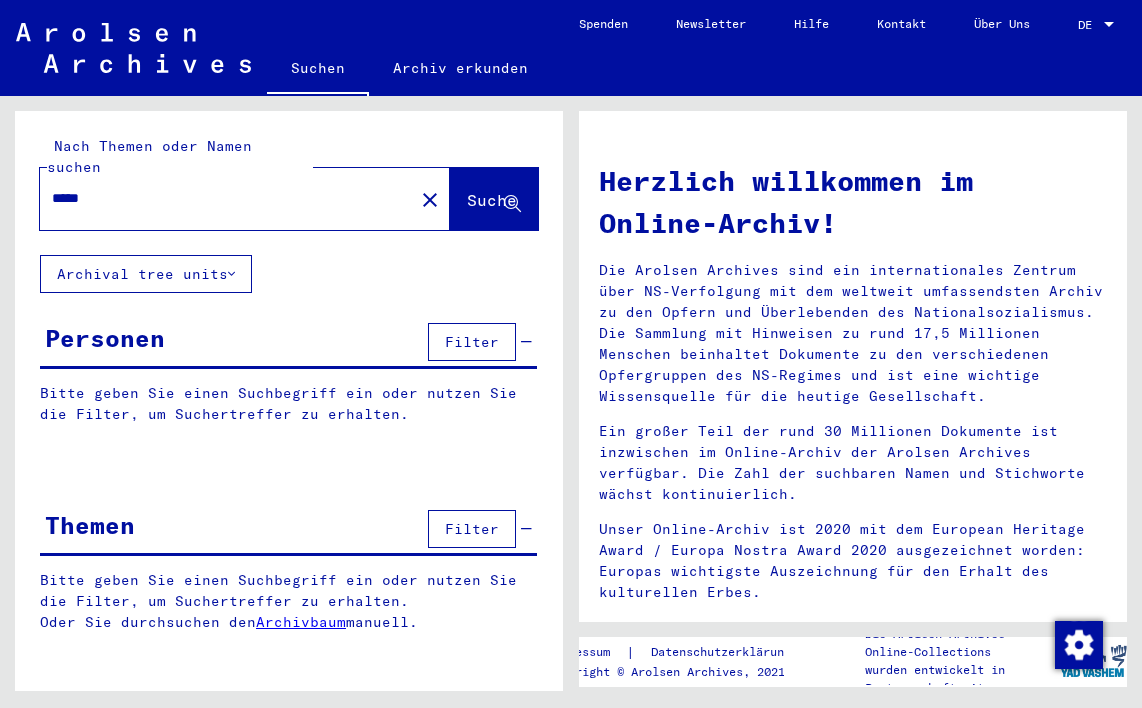 scroll, scrollTop: 0, scrollLeft: 0, axis: both 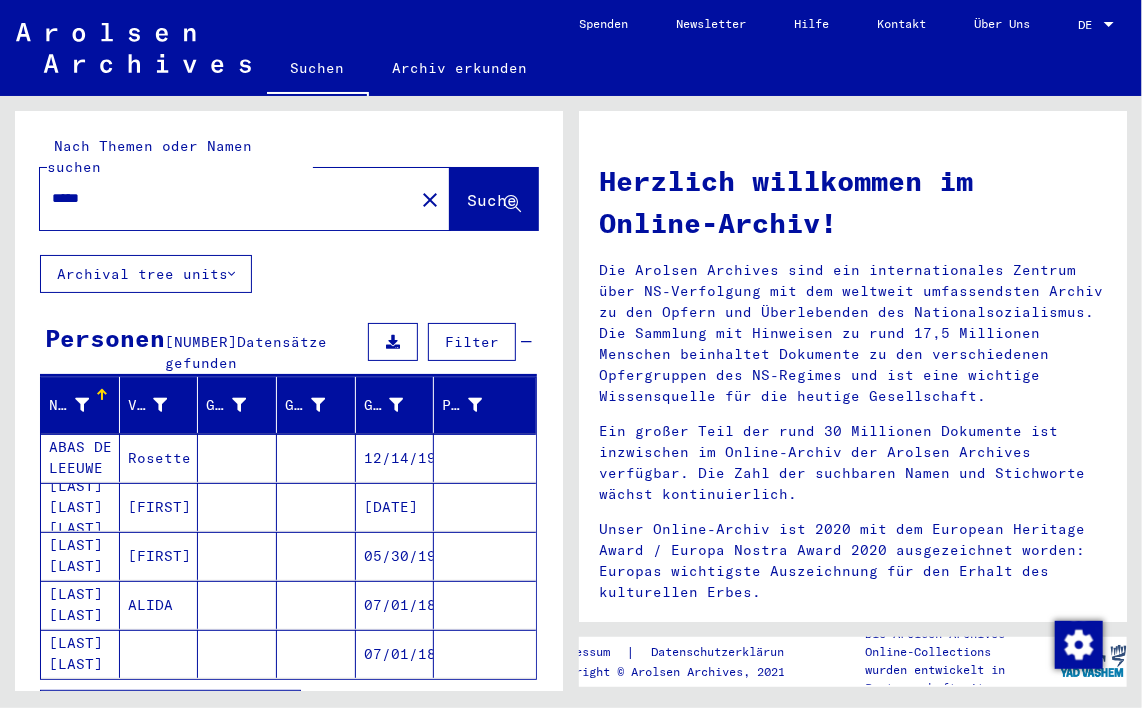 click on "*****" at bounding box center (221, 198) 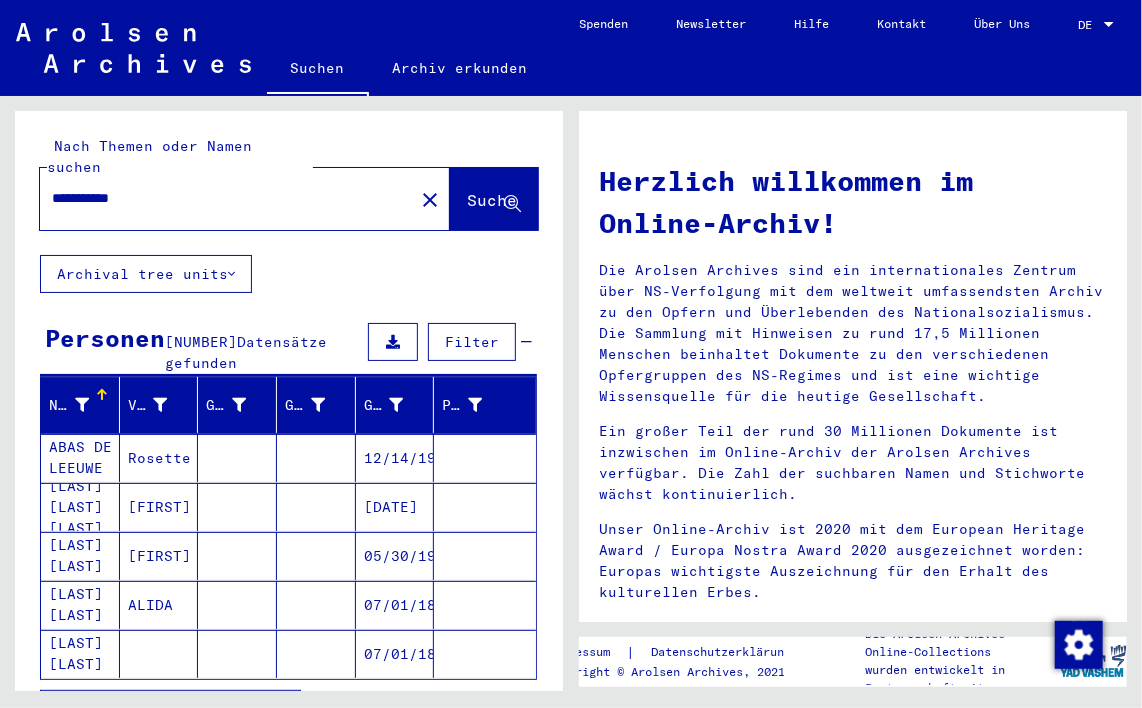 type on "**********" 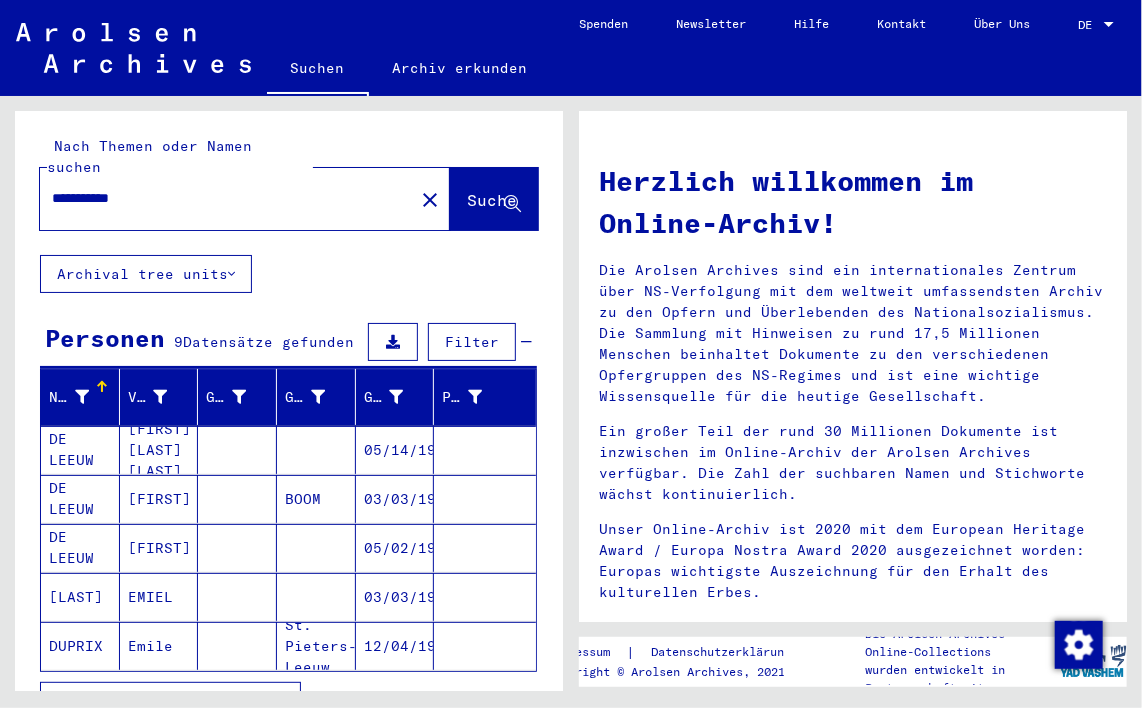 scroll, scrollTop: 100, scrollLeft: 0, axis: vertical 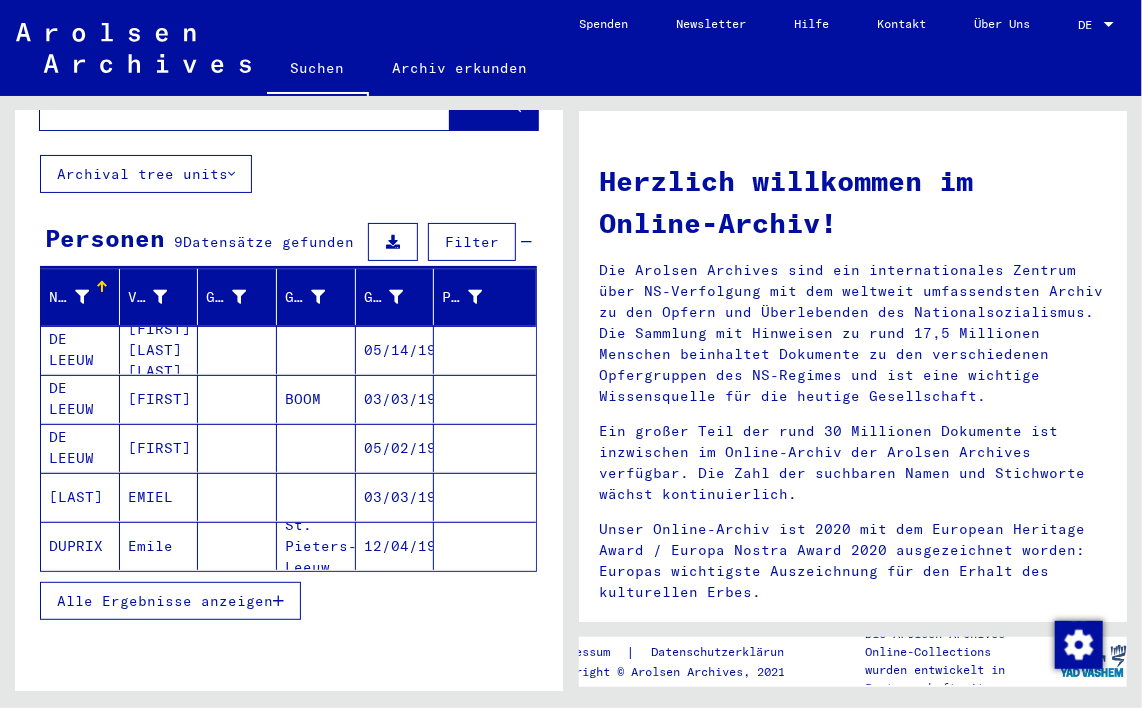 click on "Alle Ergebnisse anzeigen" at bounding box center (165, 601) 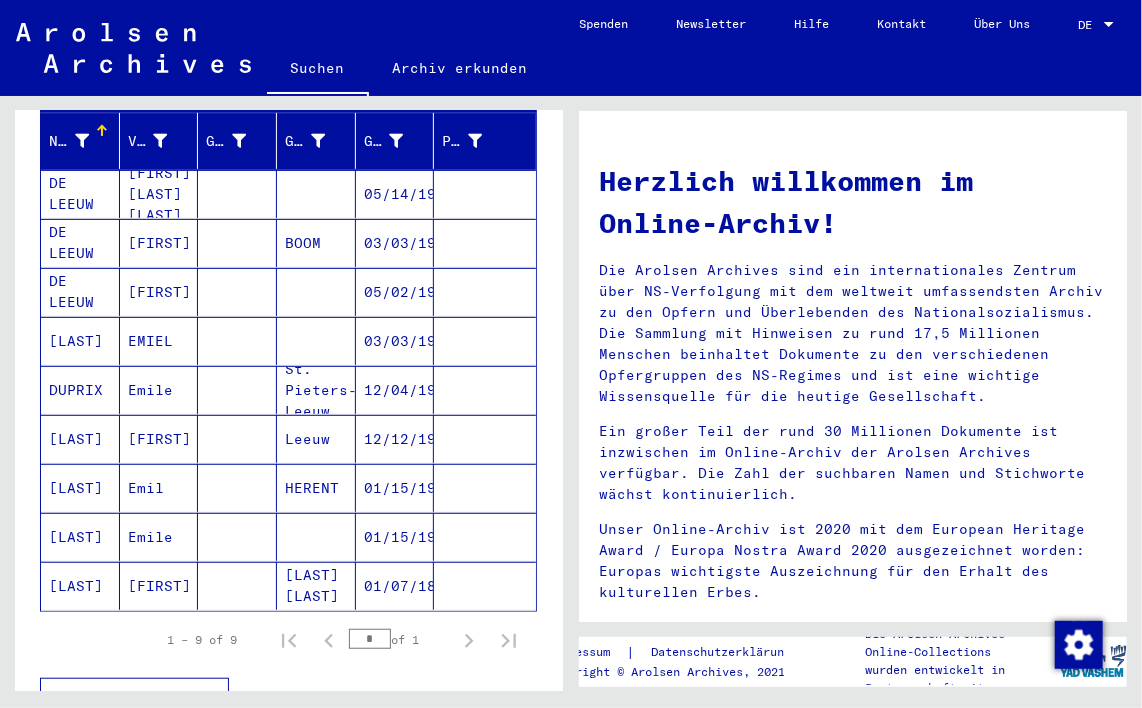 scroll, scrollTop: 300, scrollLeft: 0, axis: vertical 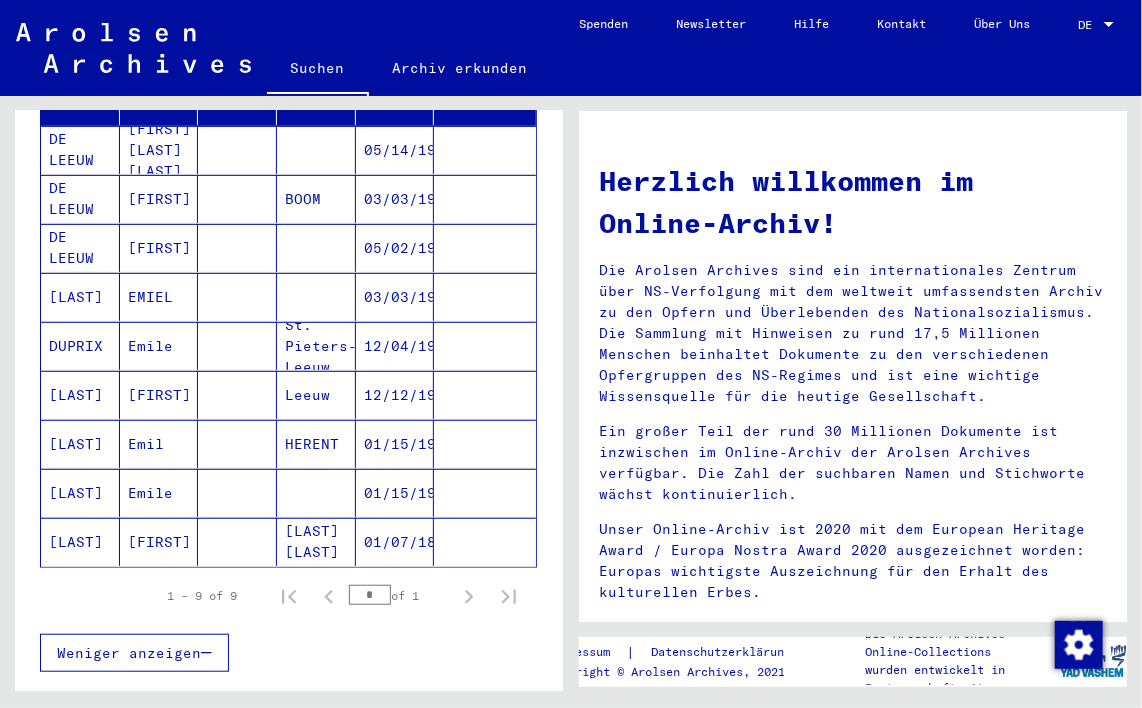 click on "Emil" at bounding box center [159, 493] 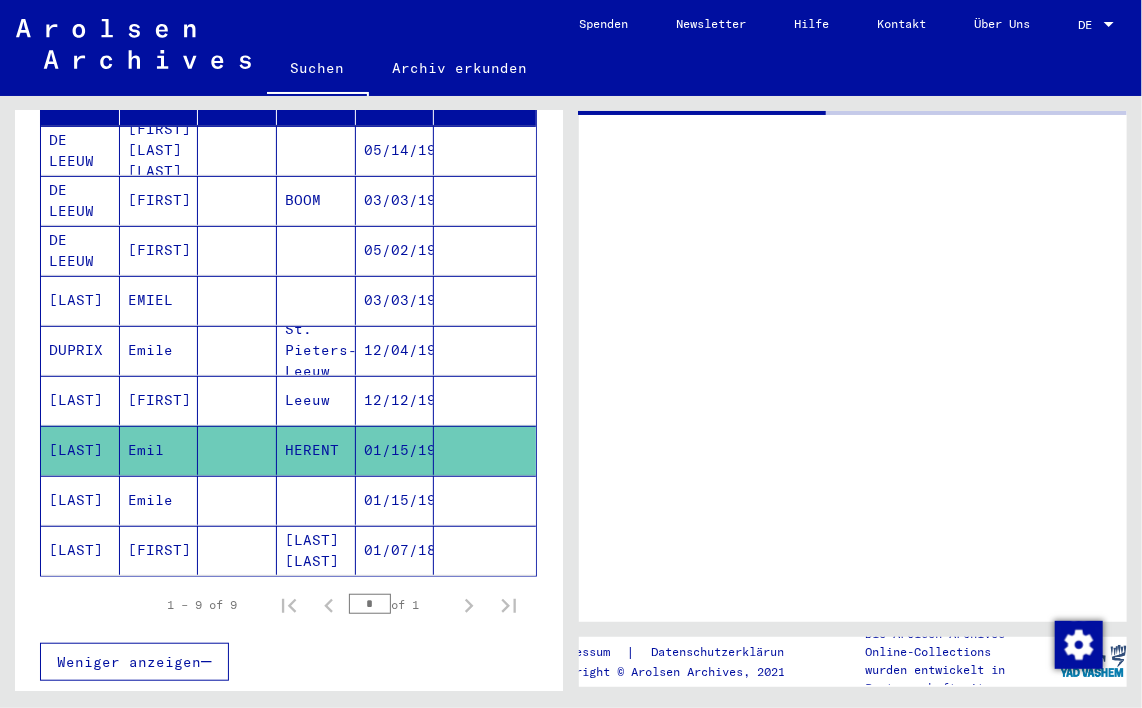 scroll, scrollTop: 300, scrollLeft: 0, axis: vertical 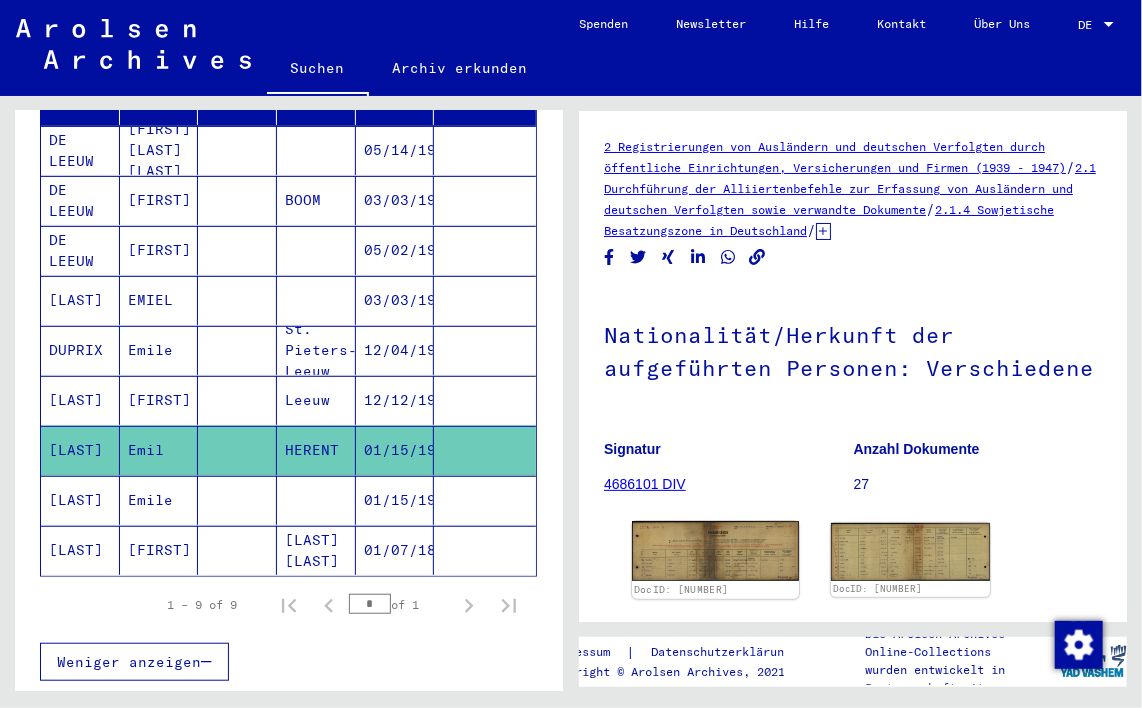 click 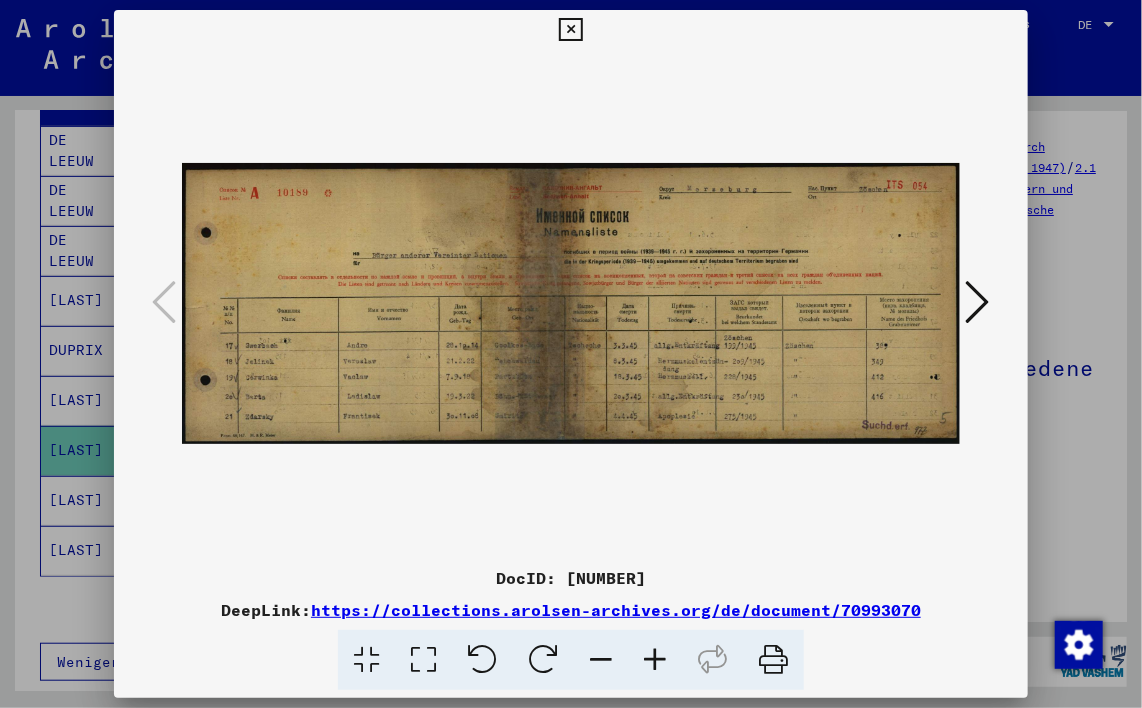 click at bounding box center (655, 660) 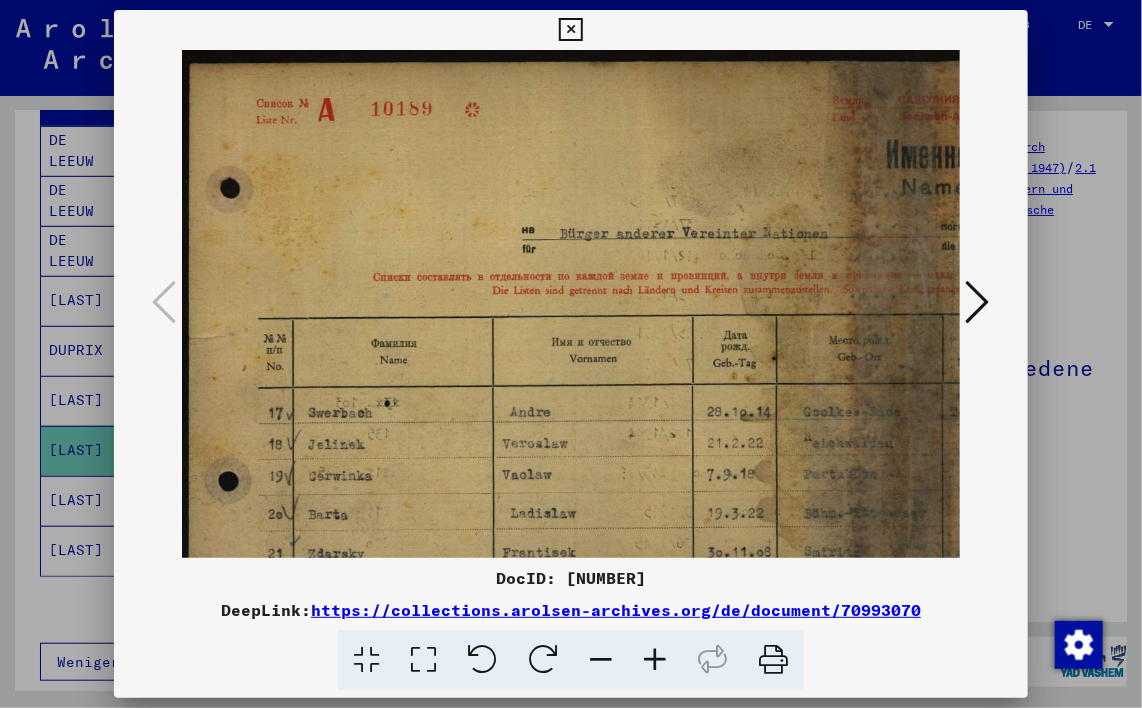 click at bounding box center [955, 329] 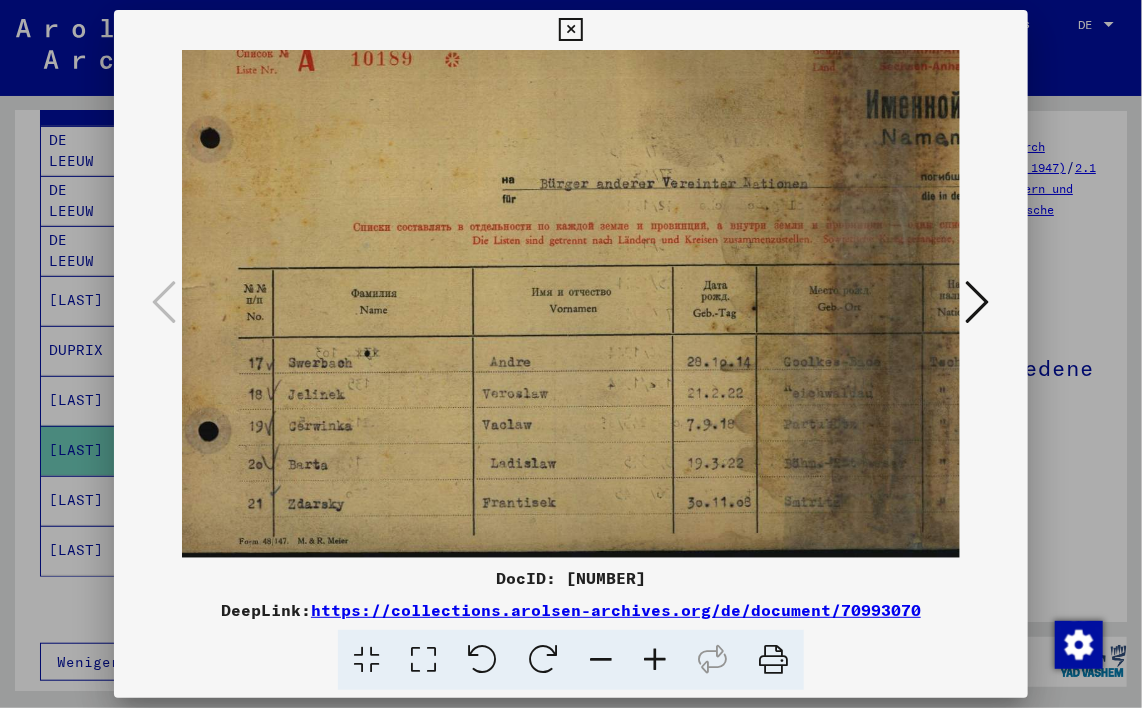 scroll, scrollTop: 50, scrollLeft: 16, axis: both 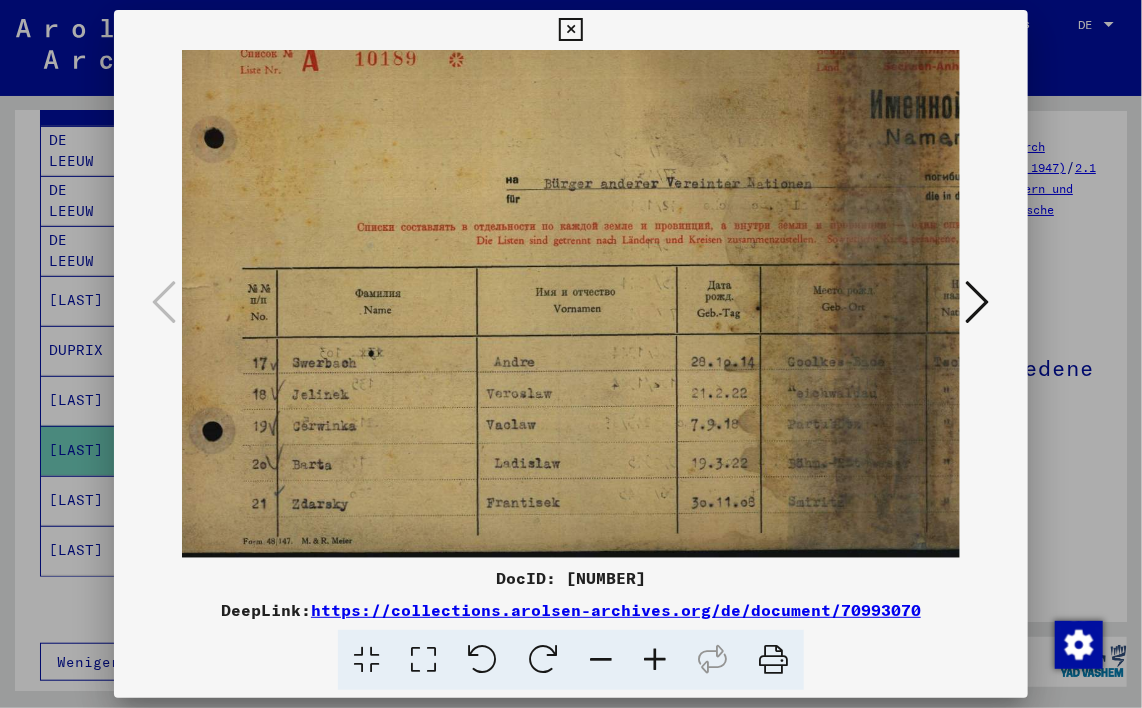 drag, startPoint x: 533, startPoint y: 370, endPoint x: 519, endPoint y: 229, distance: 141.69333 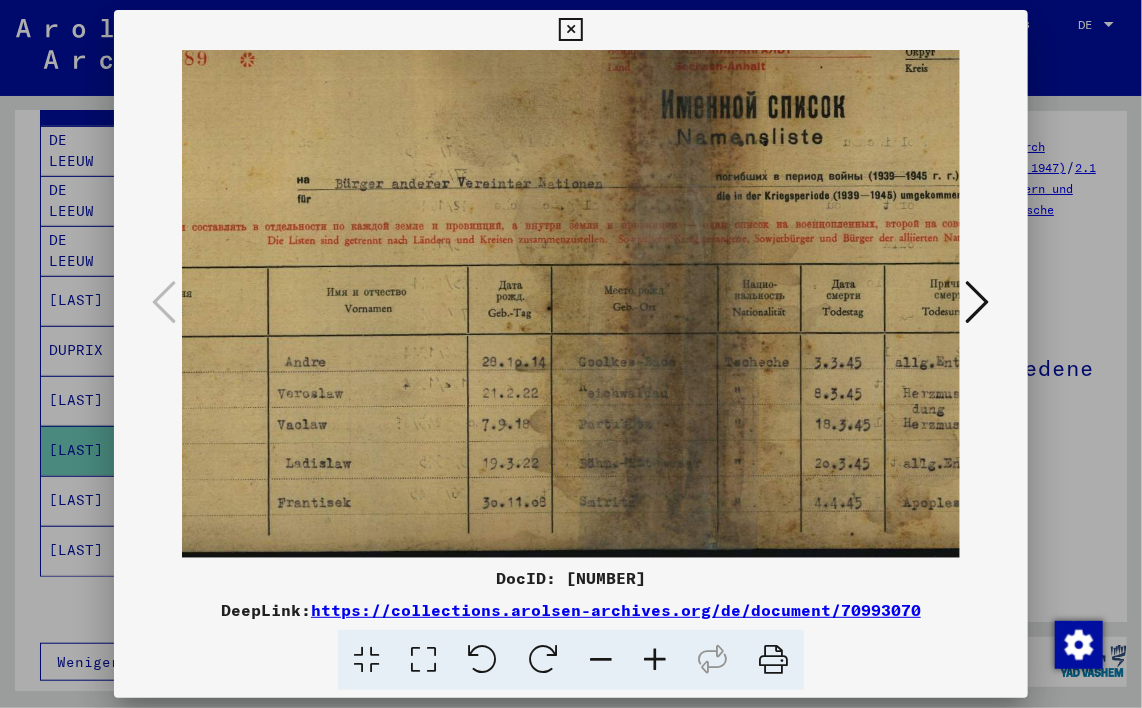 drag, startPoint x: 466, startPoint y: 369, endPoint x: 258, endPoint y: 332, distance: 211.26524 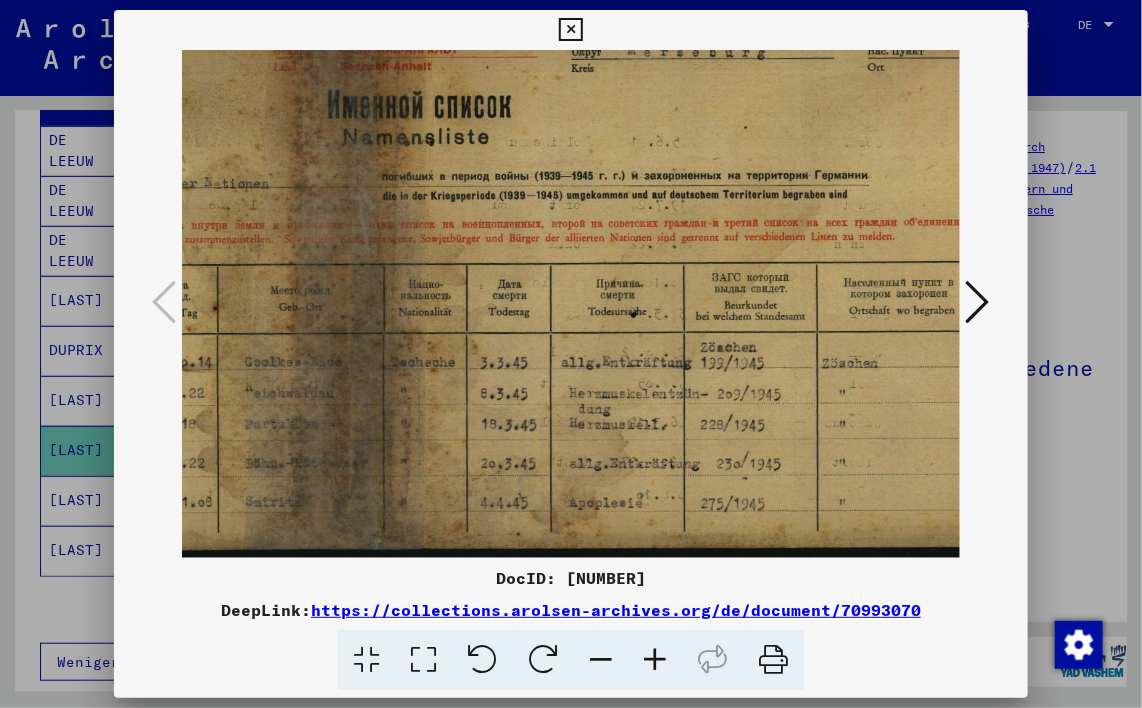 drag, startPoint x: 571, startPoint y: 380, endPoint x: 244, endPoint y: 348, distance: 328.562 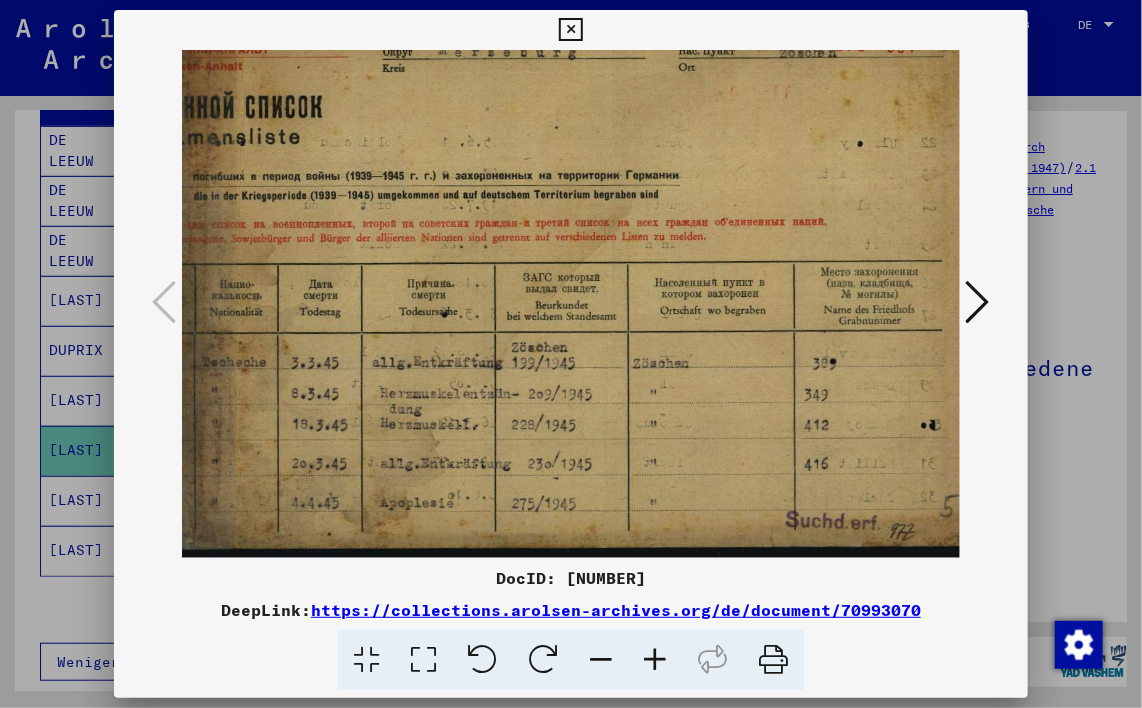 scroll, scrollTop: 50, scrollLeft: 768, axis: both 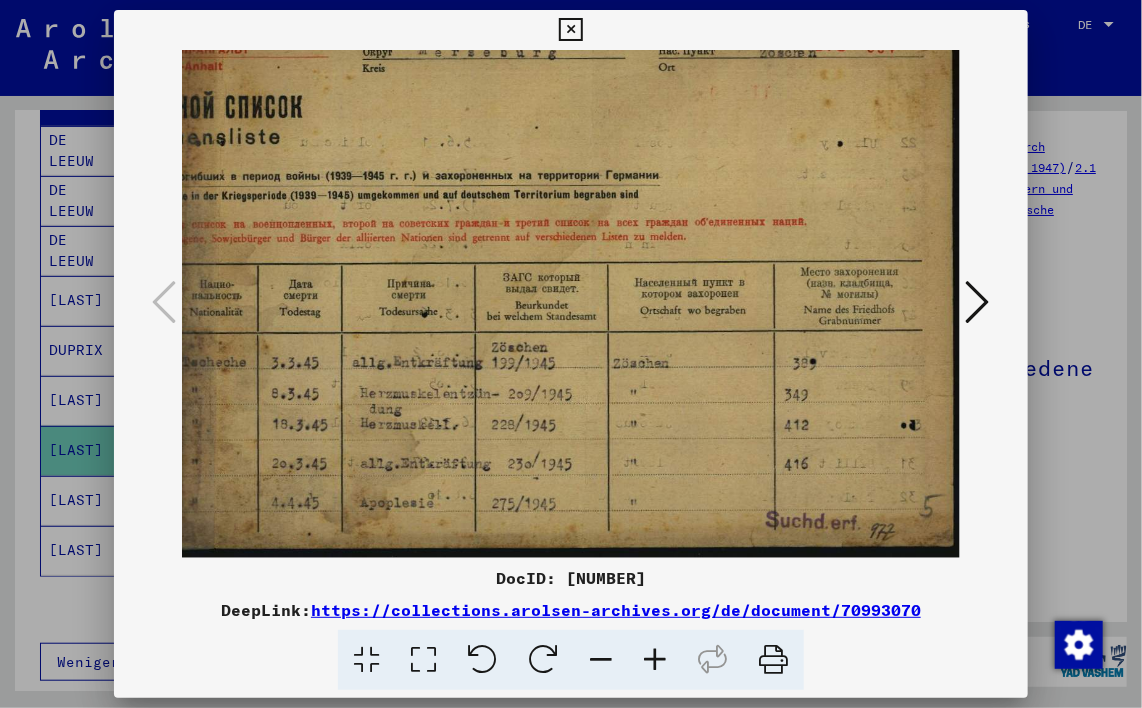 drag, startPoint x: 494, startPoint y: 376, endPoint x: 295, endPoint y: 352, distance: 200.44202 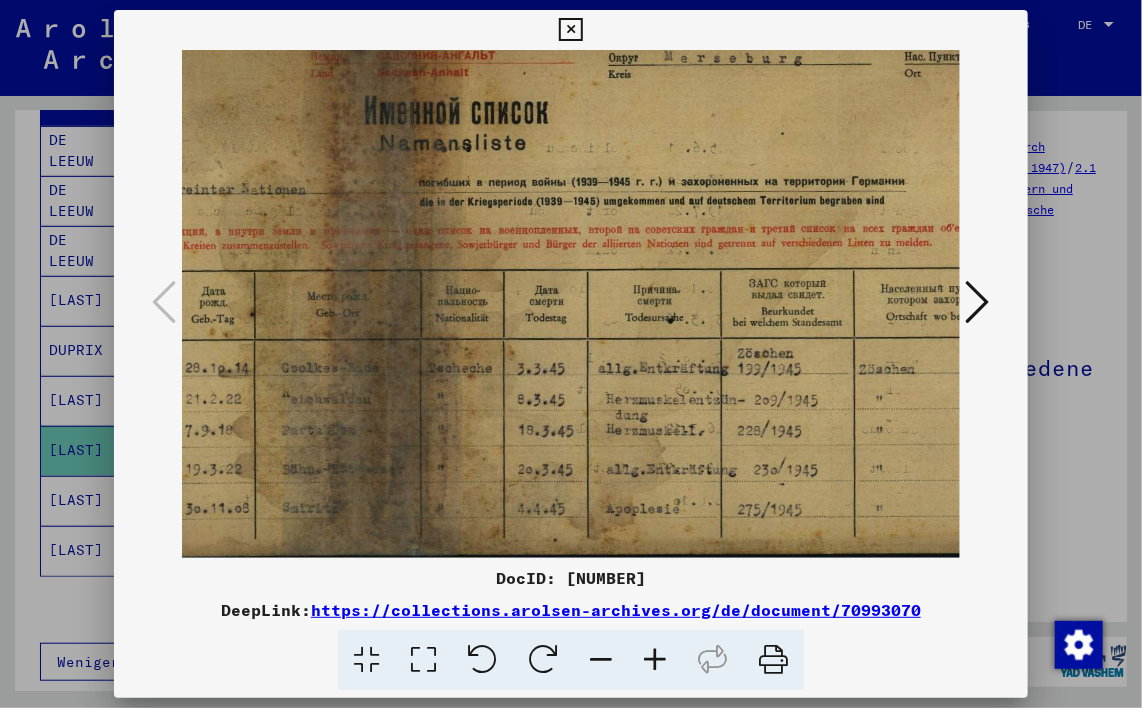 drag, startPoint x: 503, startPoint y: 371, endPoint x: 685, endPoint y: 364, distance: 182.13457 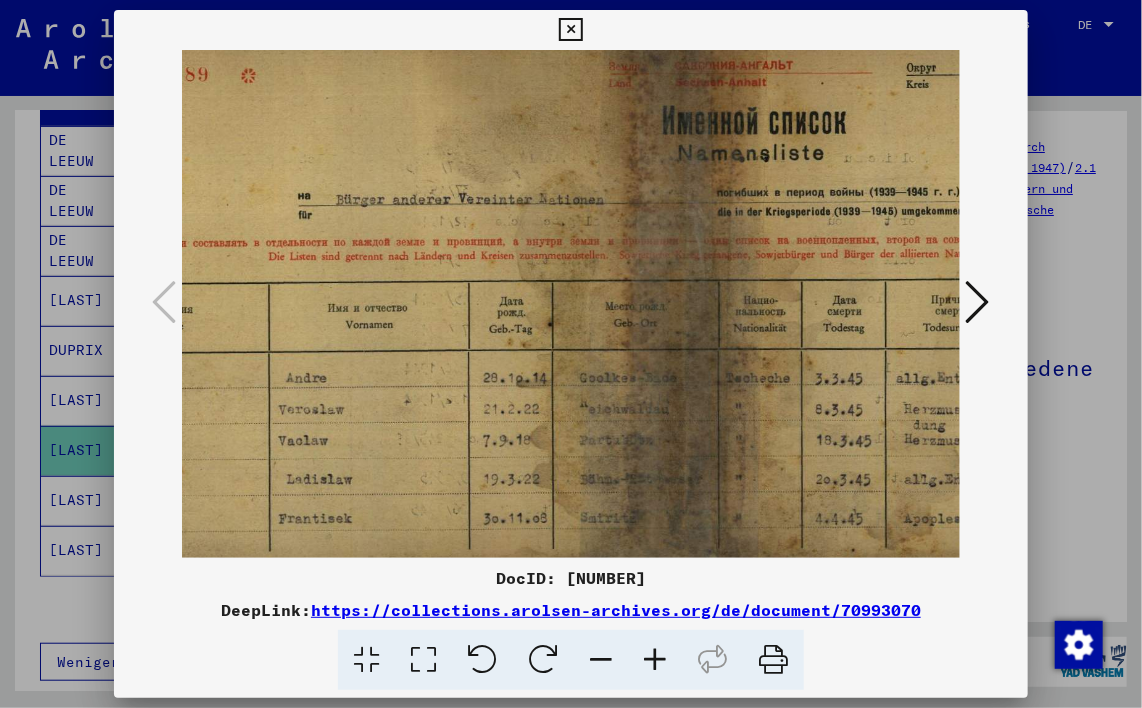 scroll, scrollTop: 34, scrollLeft: 204, axis: both 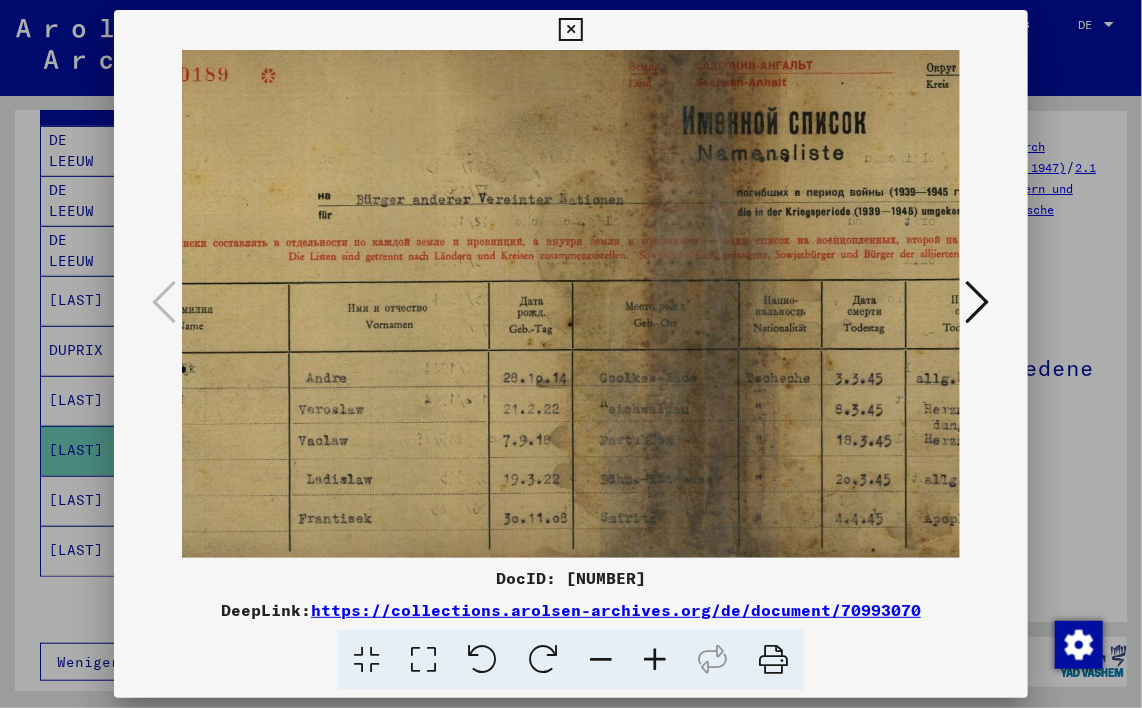 drag, startPoint x: 385, startPoint y: 341, endPoint x: 700, endPoint y: 352, distance: 315.19202 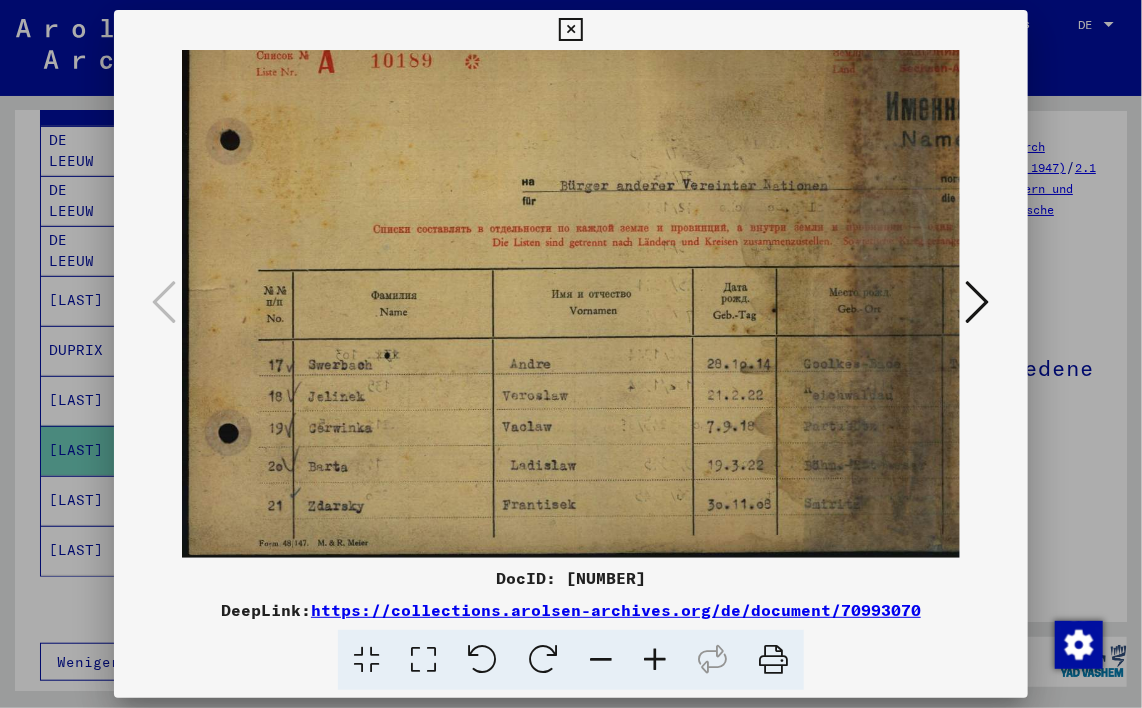 scroll, scrollTop: 50, scrollLeft: 0, axis: vertical 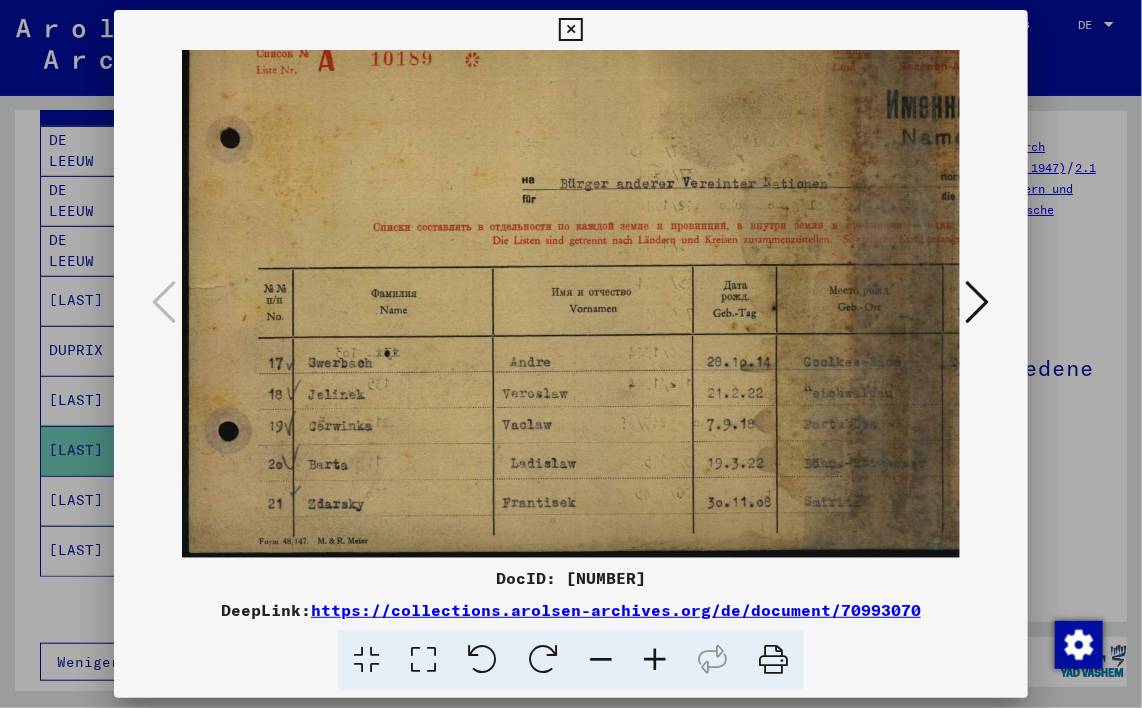 drag, startPoint x: 480, startPoint y: 385, endPoint x: 758, endPoint y: 368, distance: 278.5193 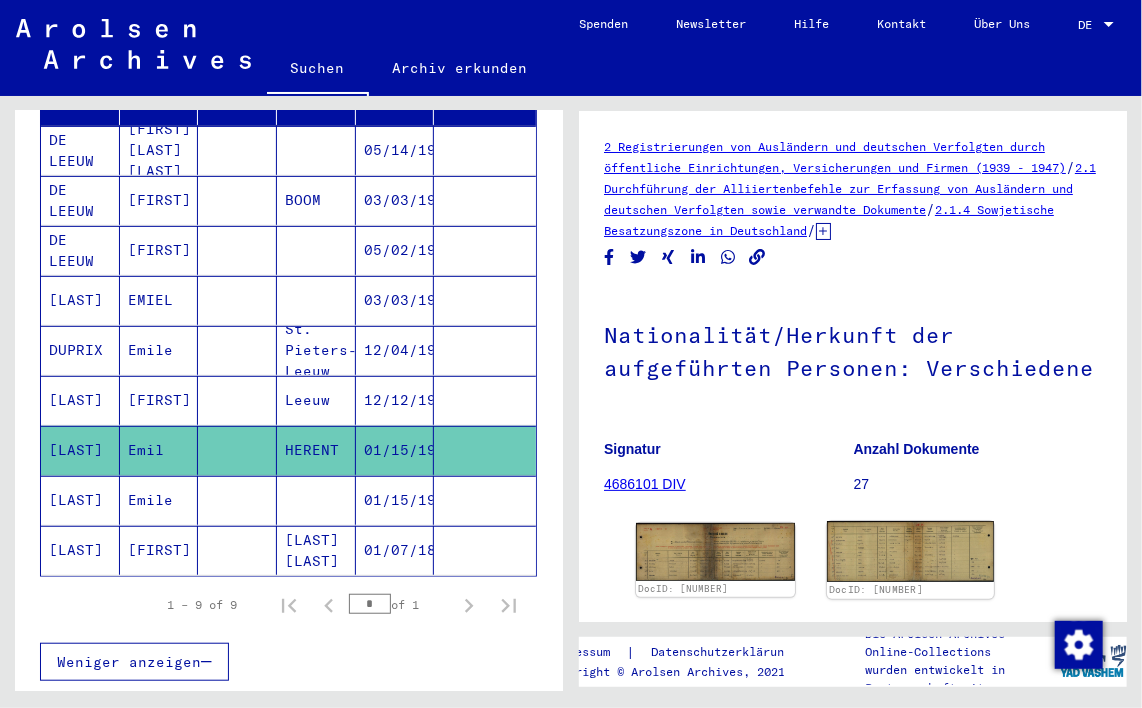 click 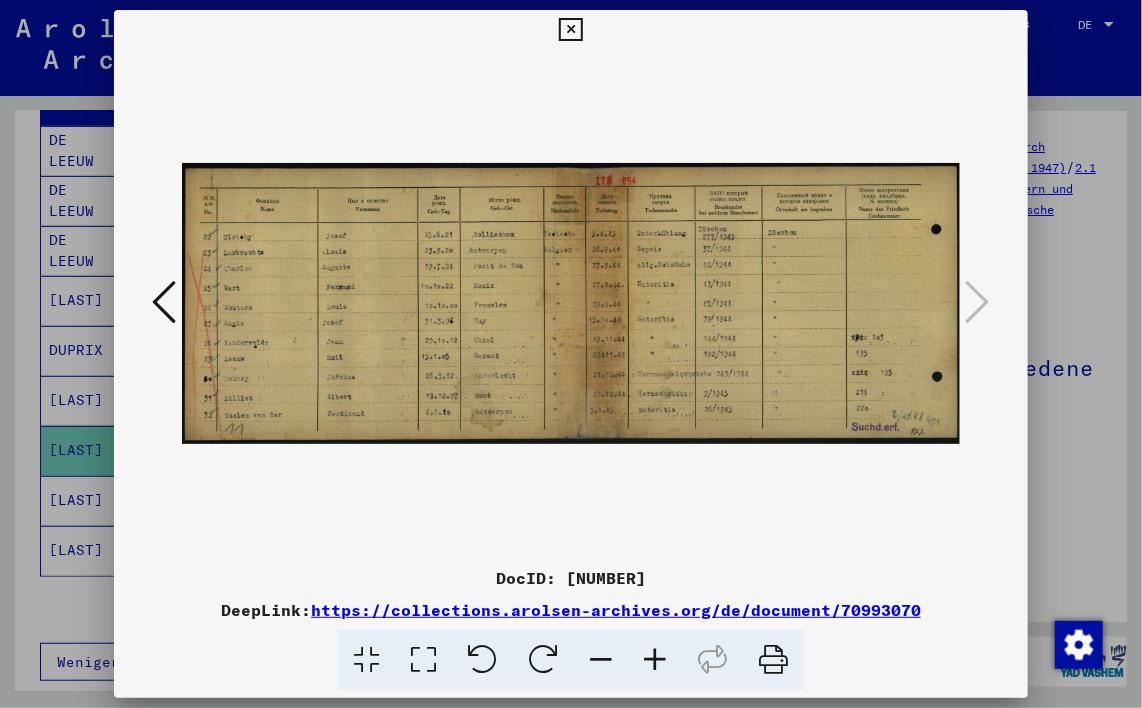 click at bounding box center [655, 660] 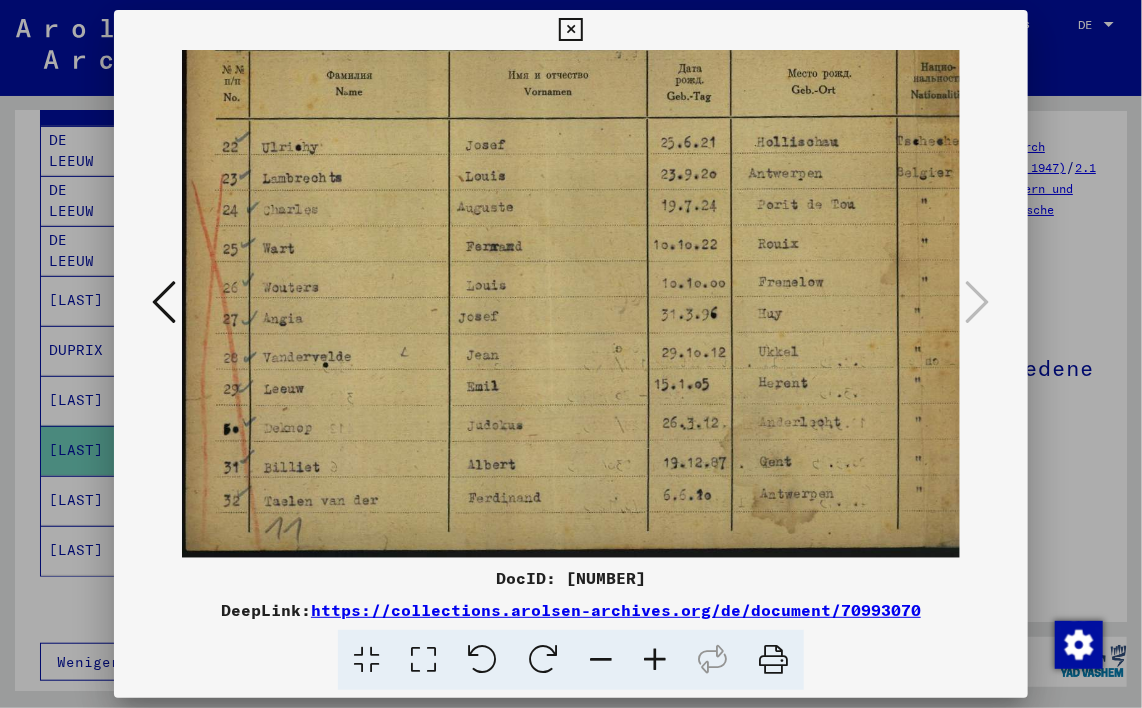 scroll, scrollTop: 50, scrollLeft: 0, axis: vertical 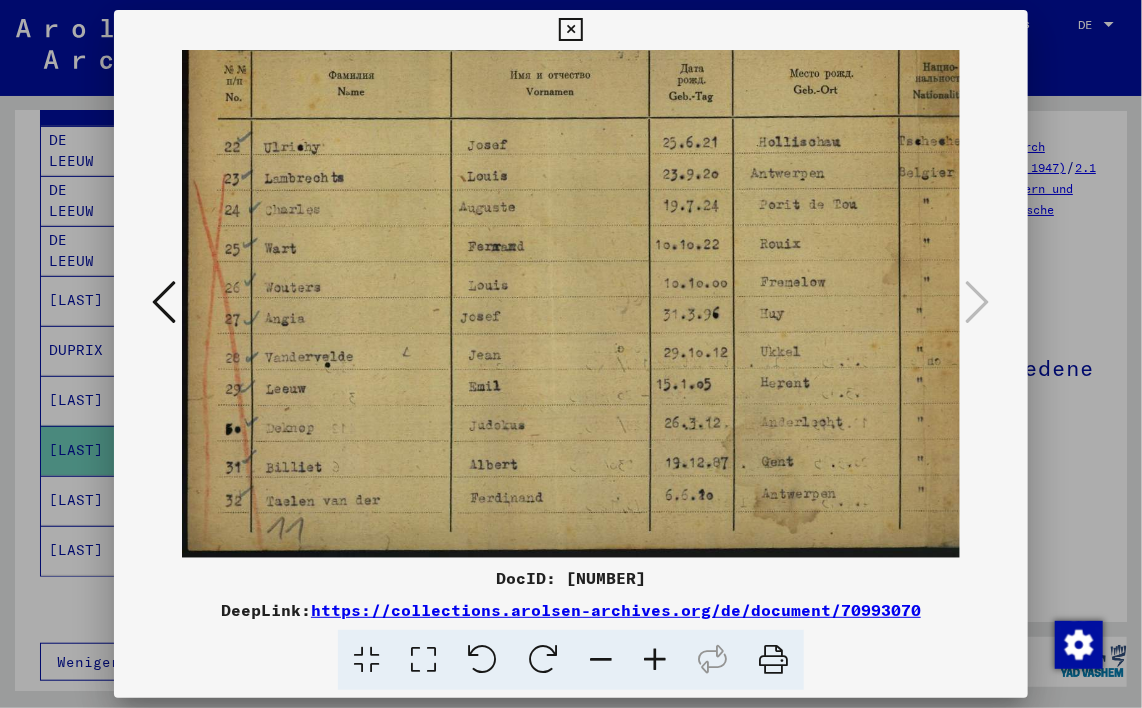 drag, startPoint x: 432, startPoint y: 439, endPoint x: 436, endPoint y: 384, distance: 55.145264 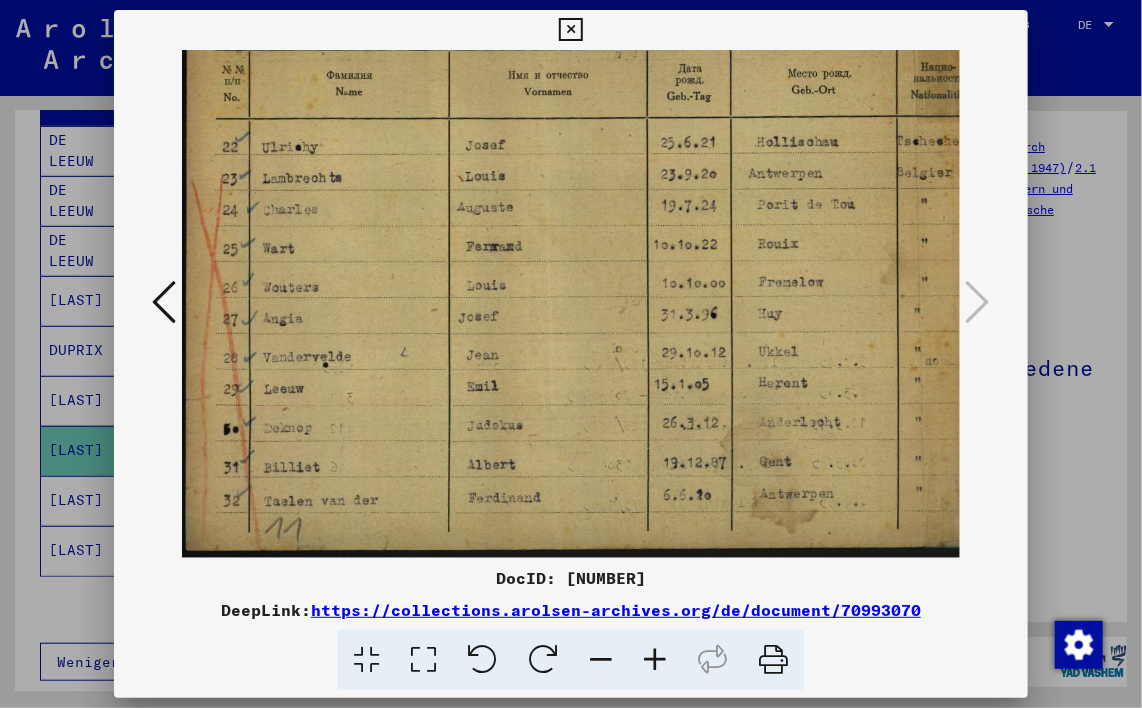 scroll, scrollTop: 50, scrollLeft: 28, axis: both 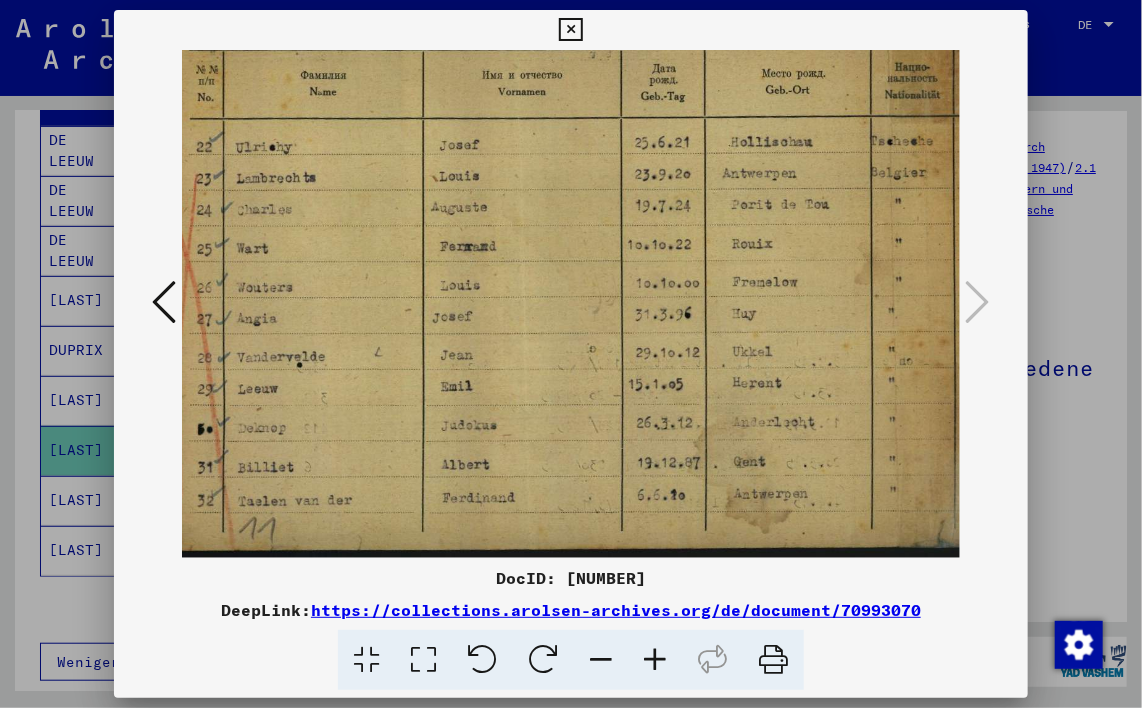 drag, startPoint x: 724, startPoint y: 390, endPoint x: 696, endPoint y: 389, distance: 28.01785 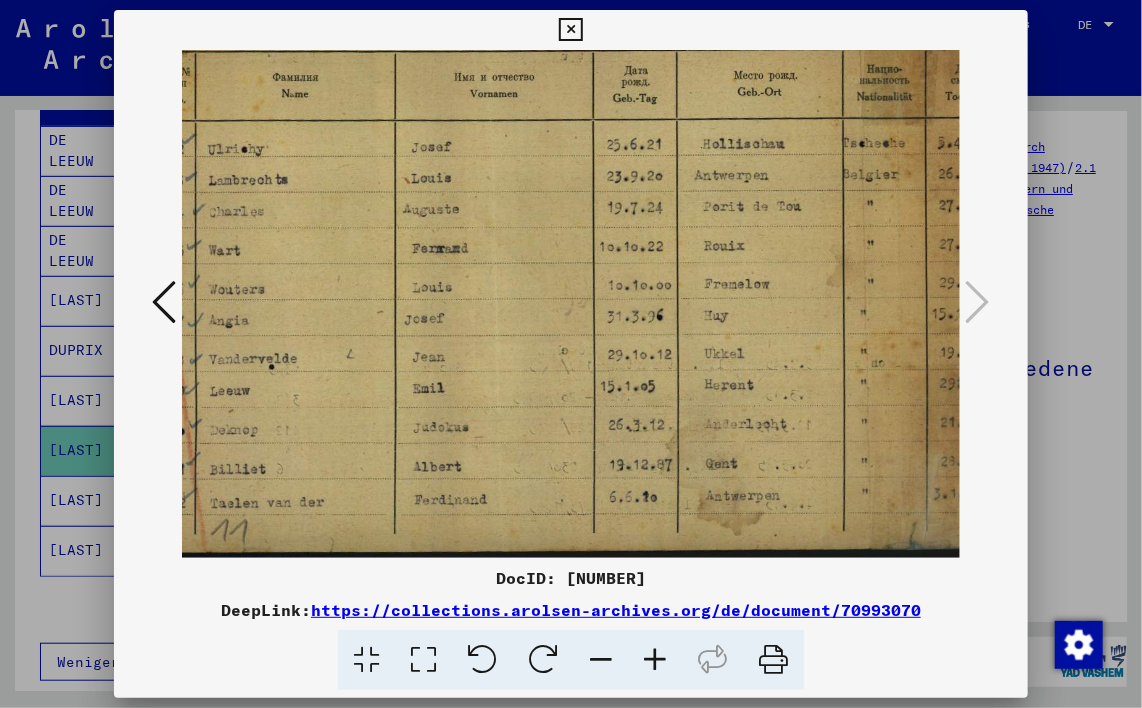 scroll, scrollTop: 49, scrollLeft: 52, axis: both 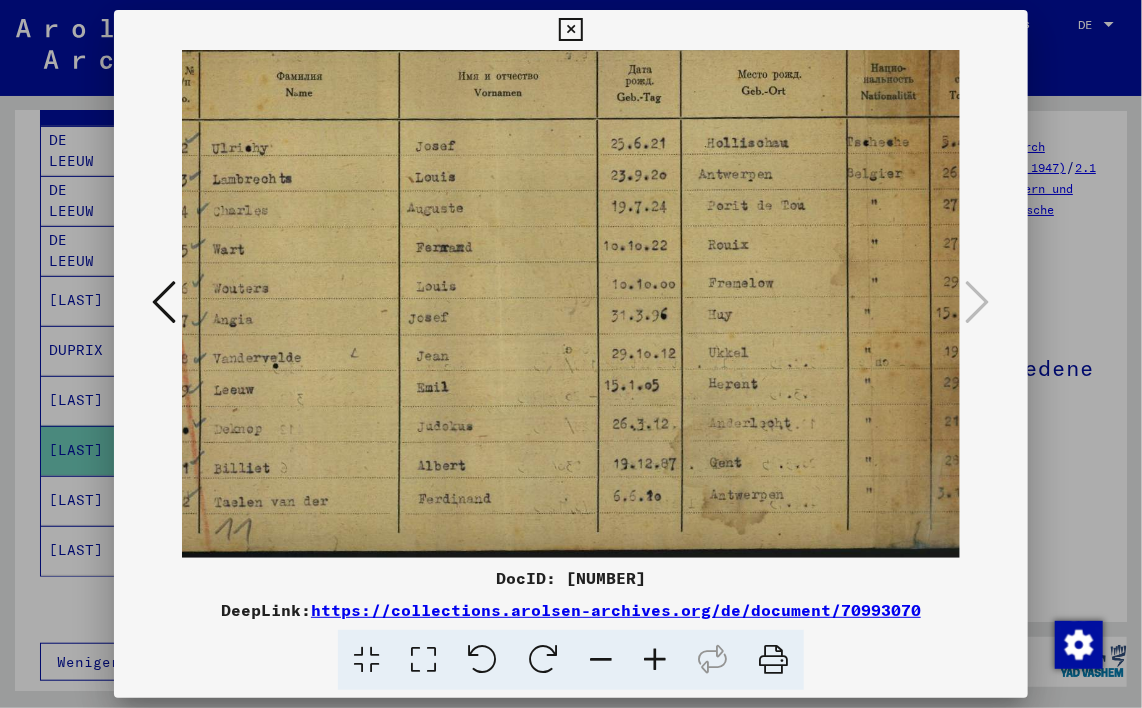 click at bounding box center (900, 280) 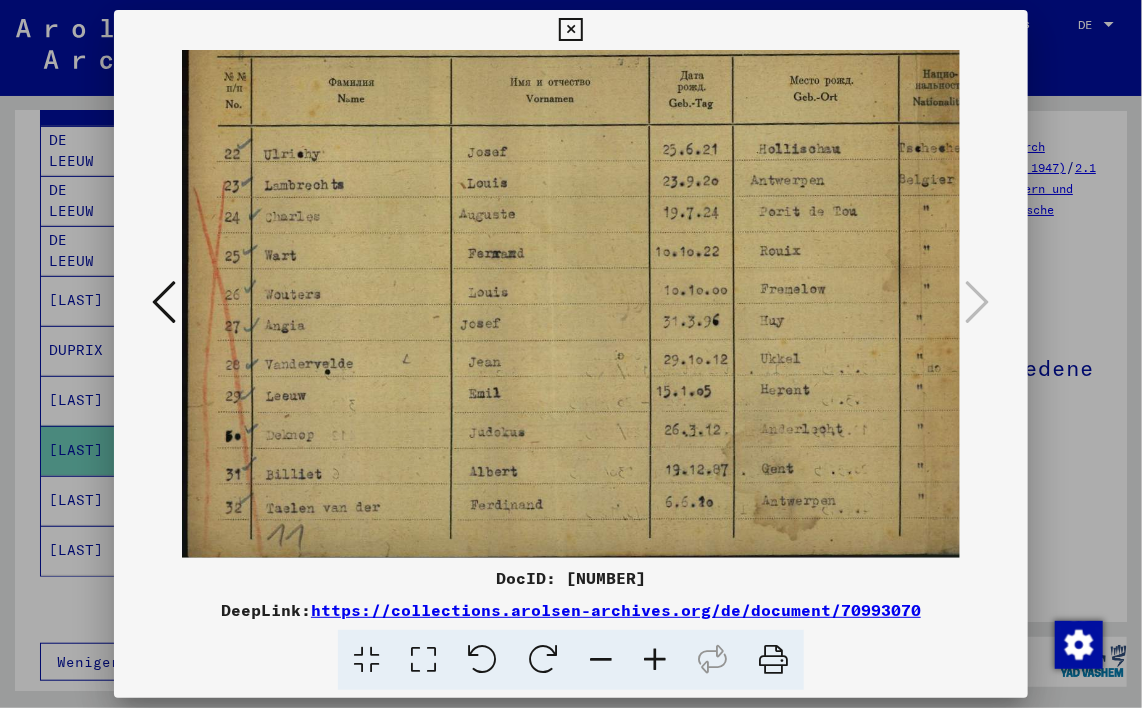 scroll, scrollTop: 42, scrollLeft: 0, axis: vertical 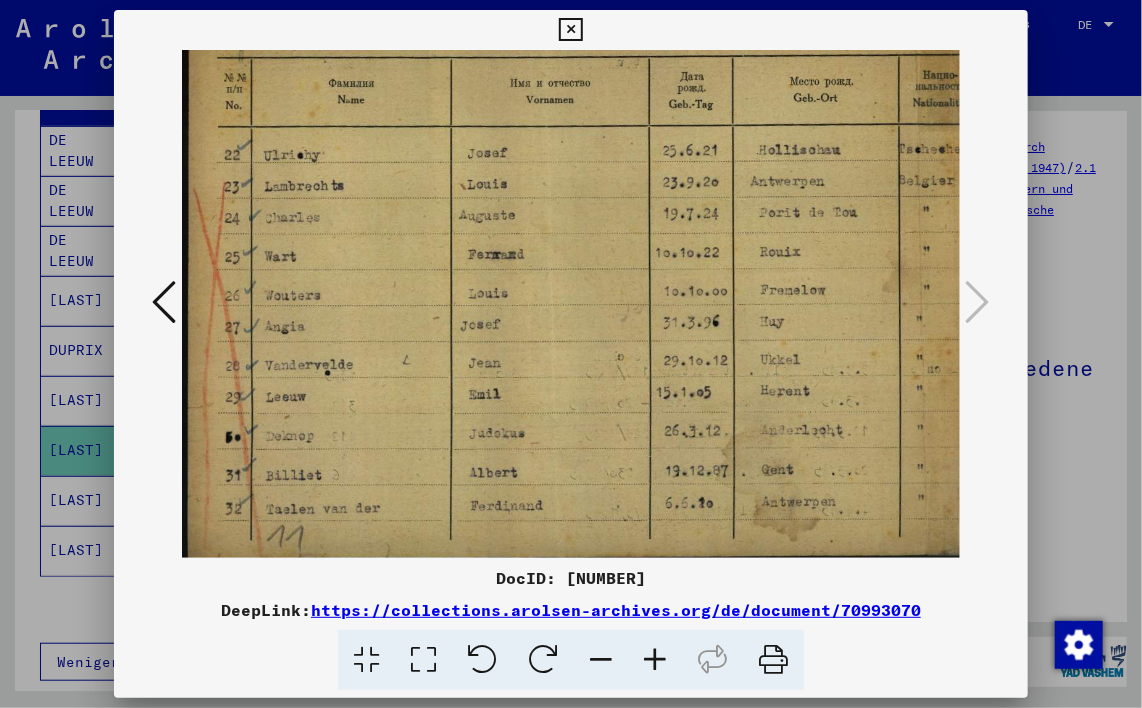 drag, startPoint x: 320, startPoint y: 385, endPoint x: 389, endPoint y: 394, distance: 69.58448 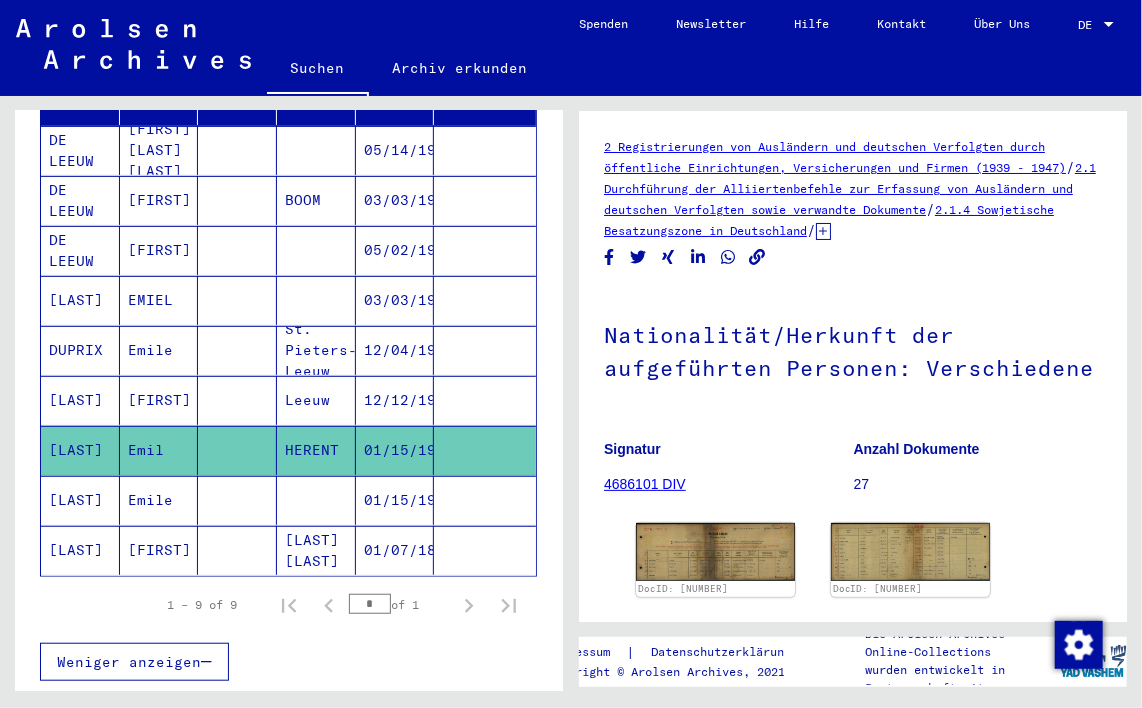 drag, startPoint x: 744, startPoint y: 419, endPoint x: 751, endPoint y: 313, distance: 106.23088 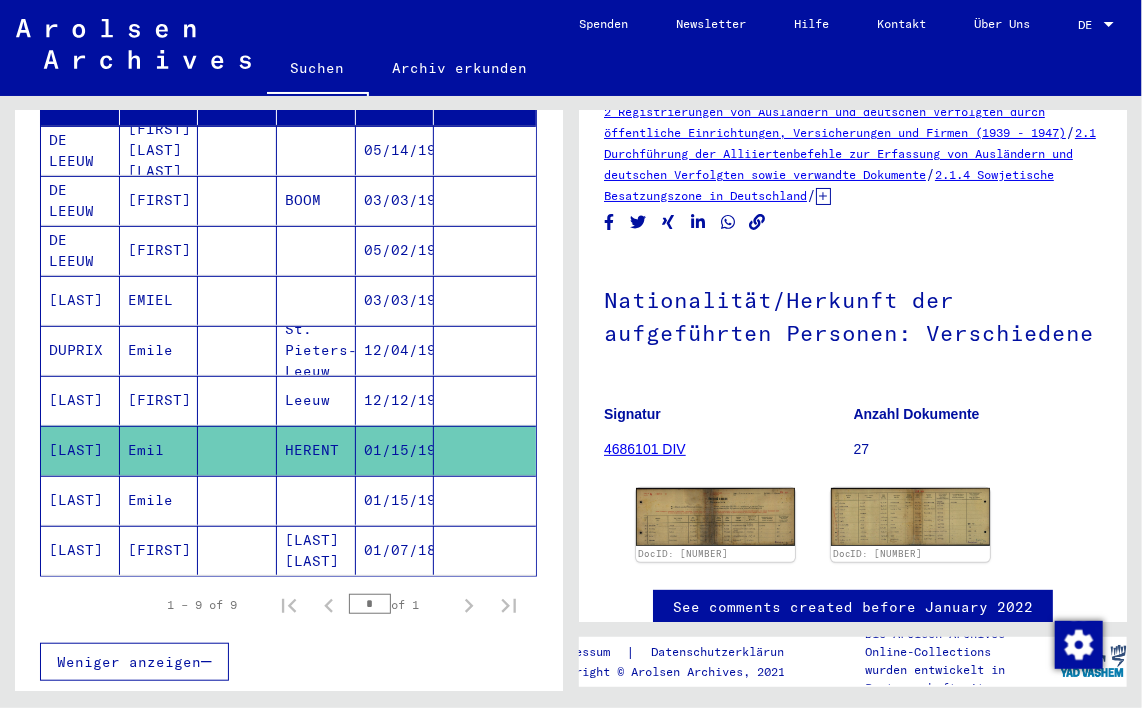 scroll, scrollTop: 0, scrollLeft: 0, axis: both 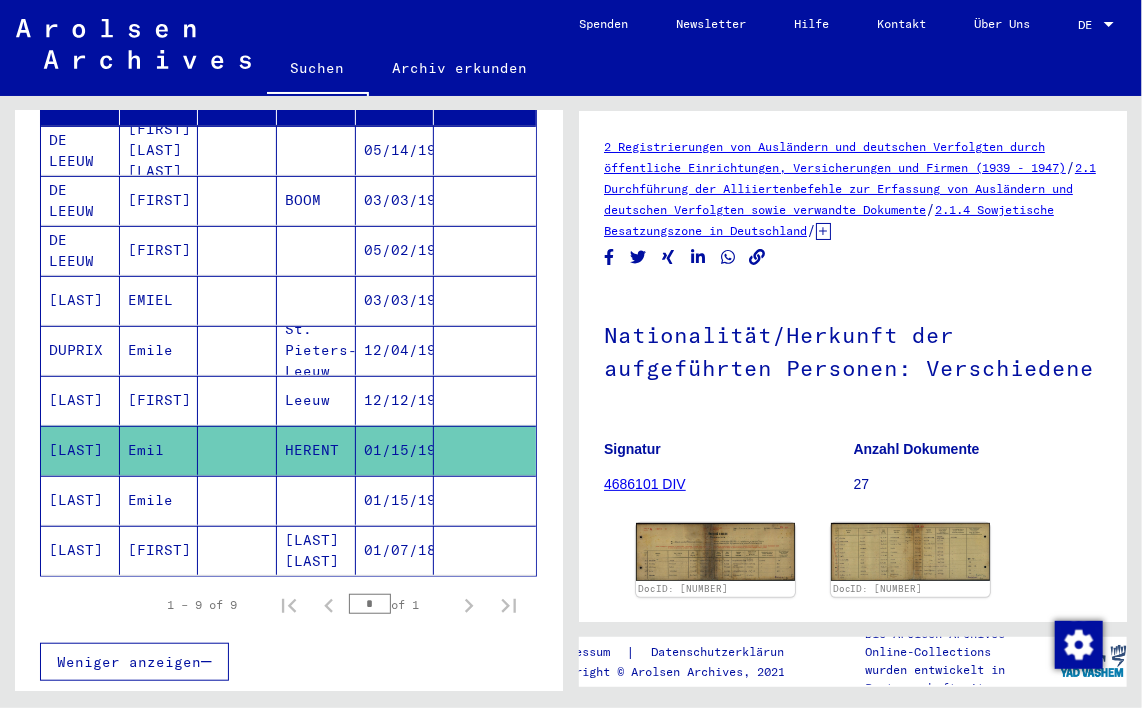 click on "01/15/1905" at bounding box center (395, 550) 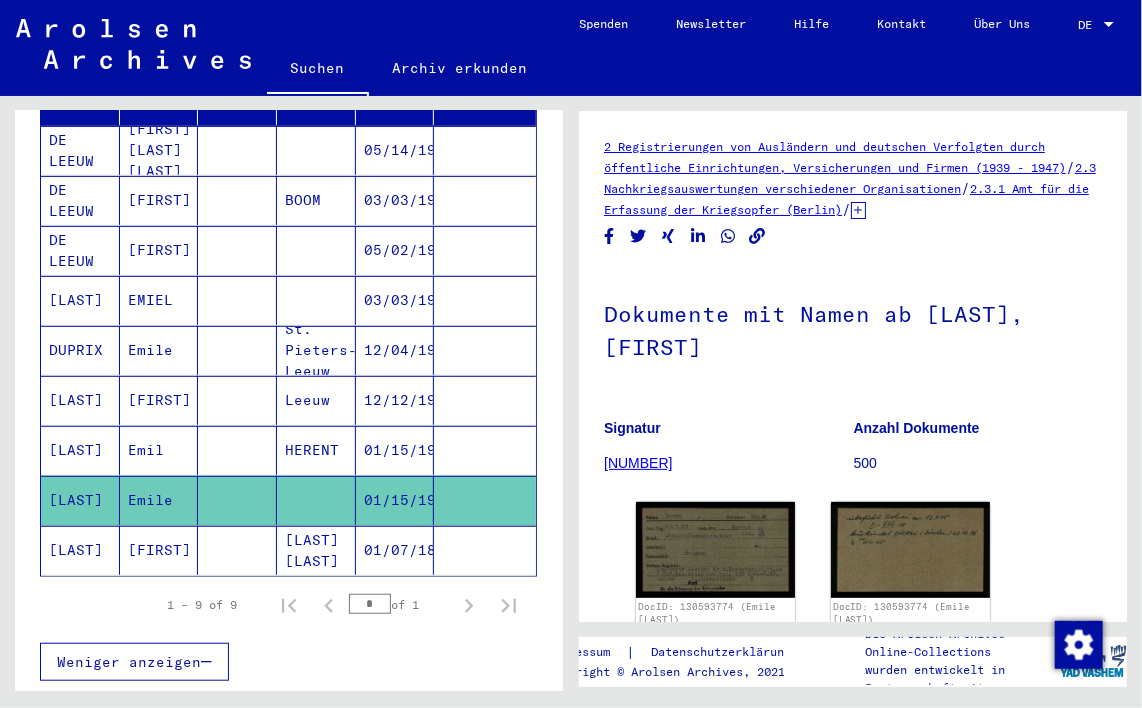 scroll, scrollTop: 0, scrollLeft: 0, axis: both 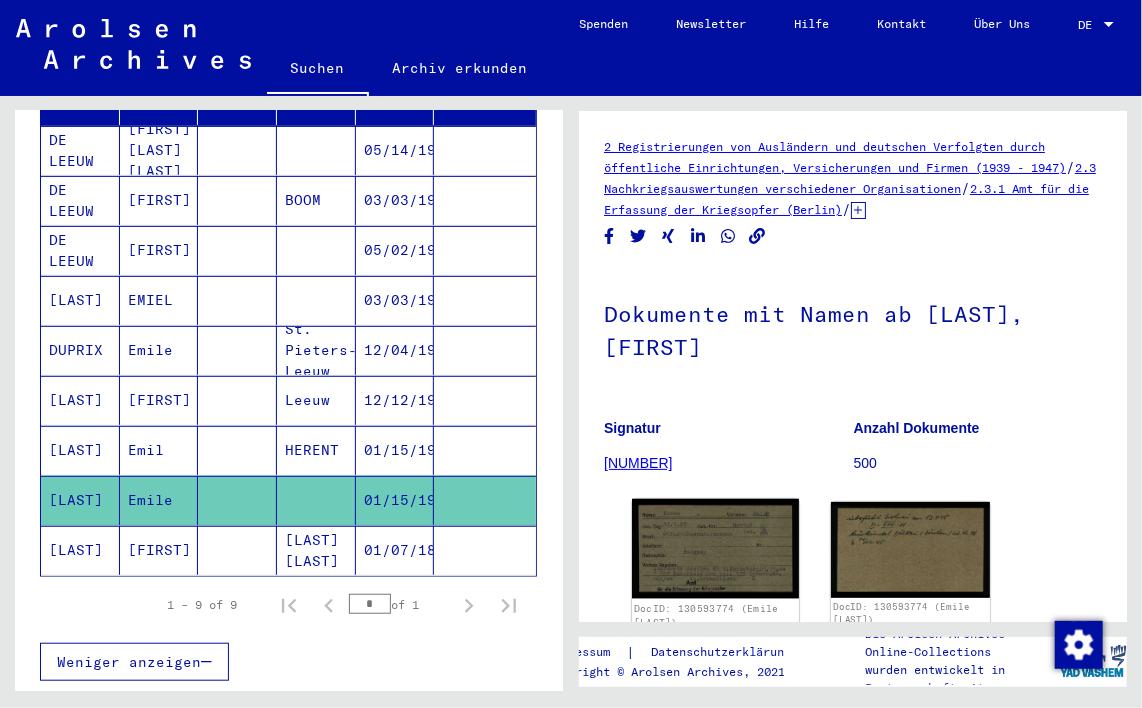 click 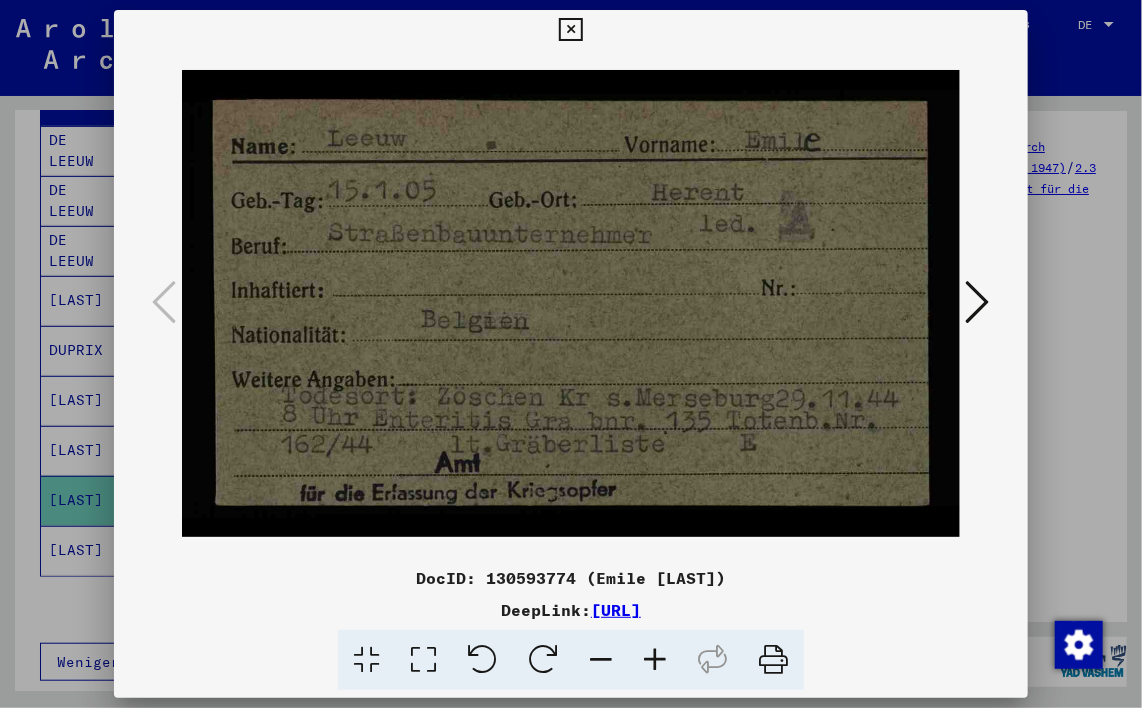 click at bounding box center [570, 30] 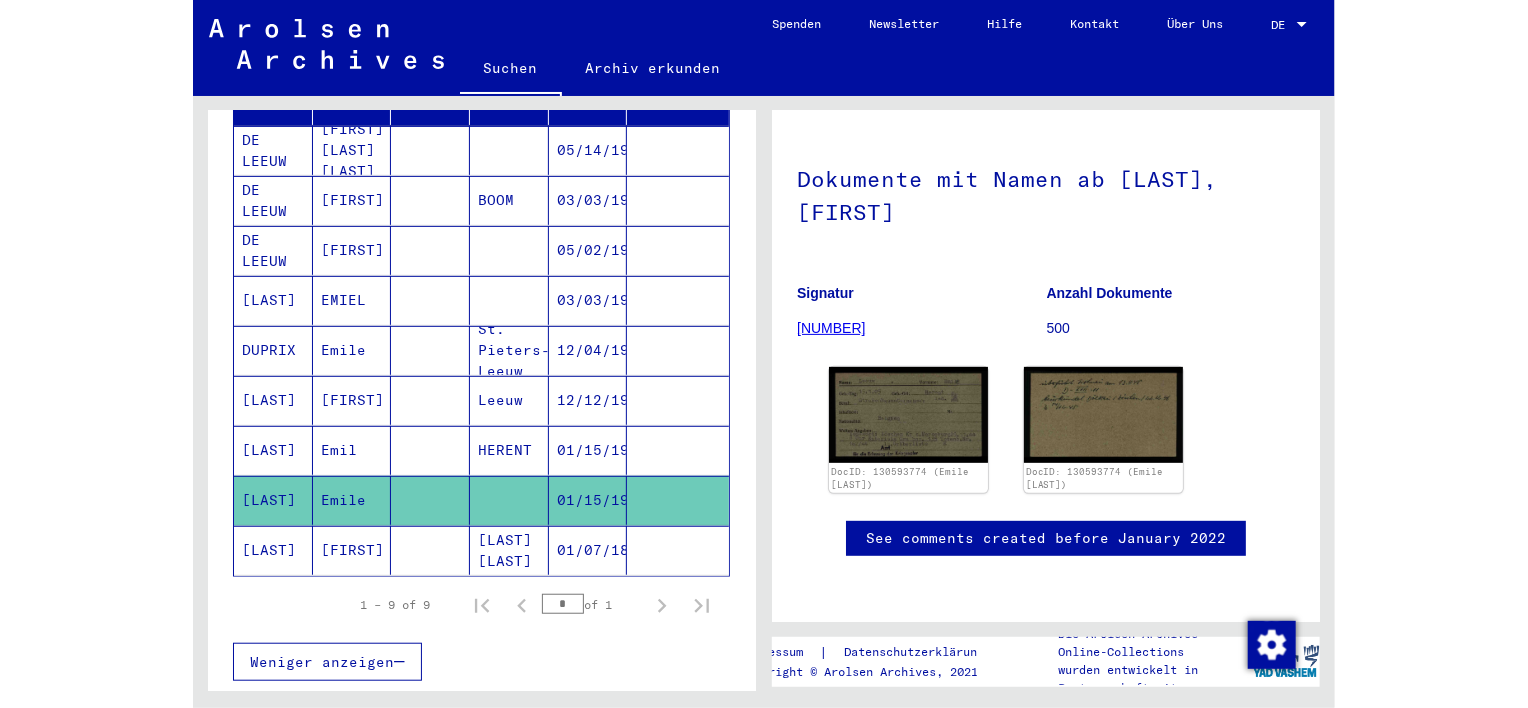scroll, scrollTop: 300, scrollLeft: 0, axis: vertical 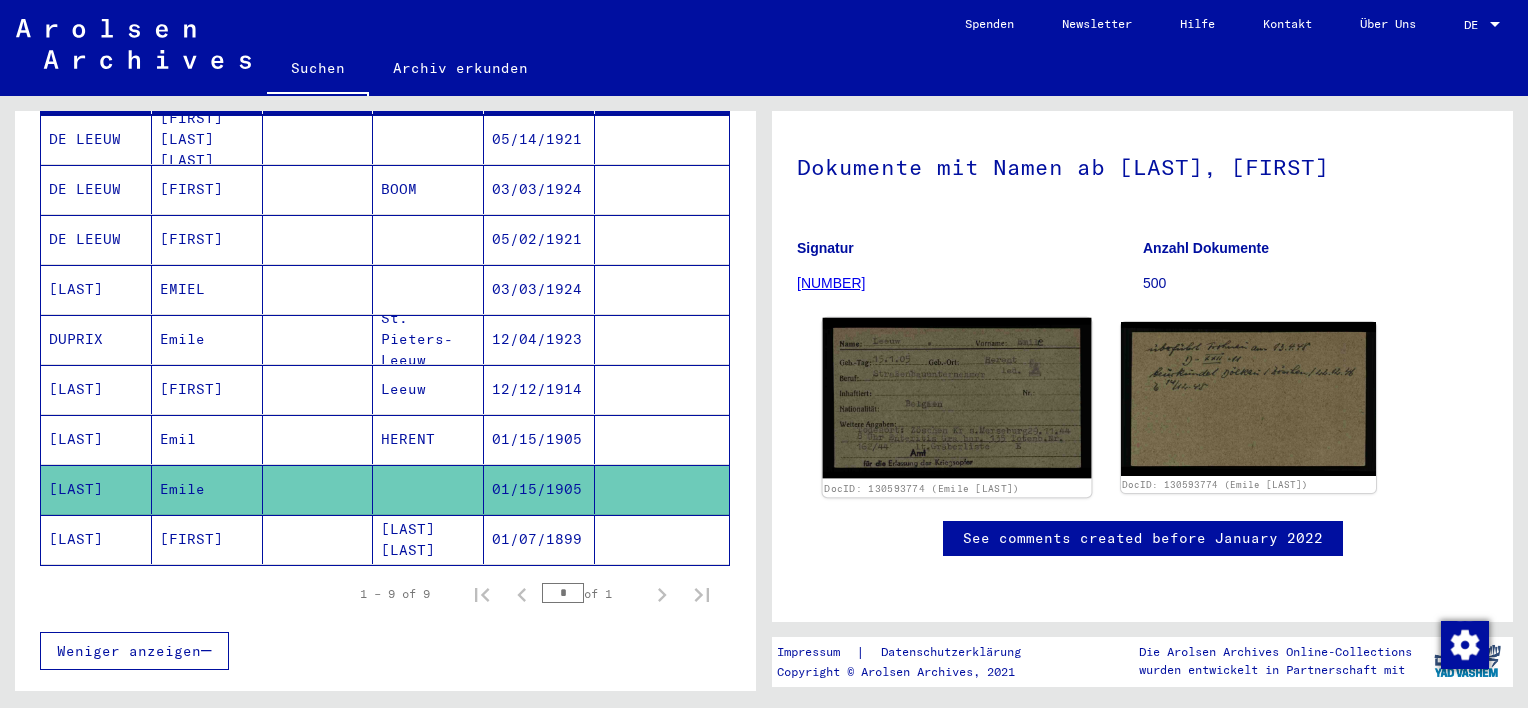 click 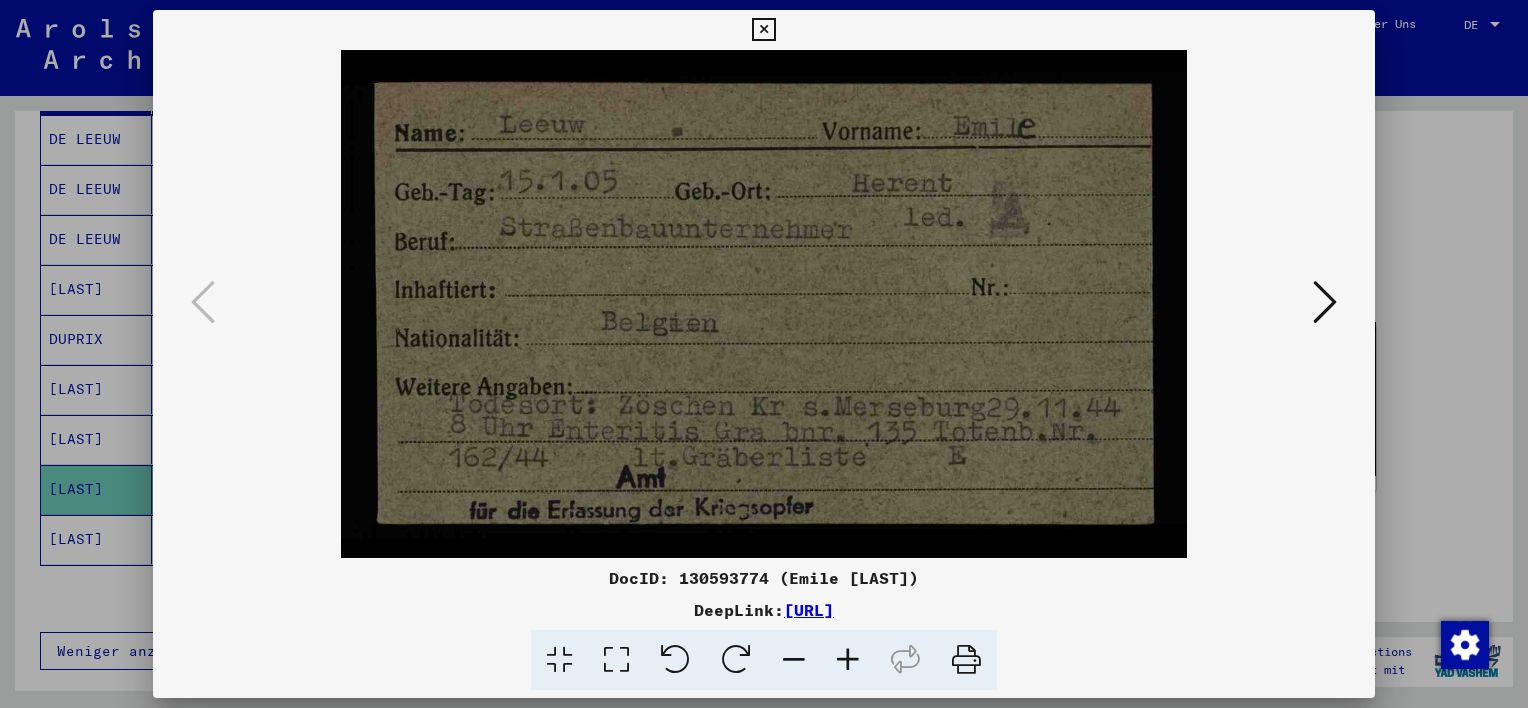 click at bounding box center [763, 30] 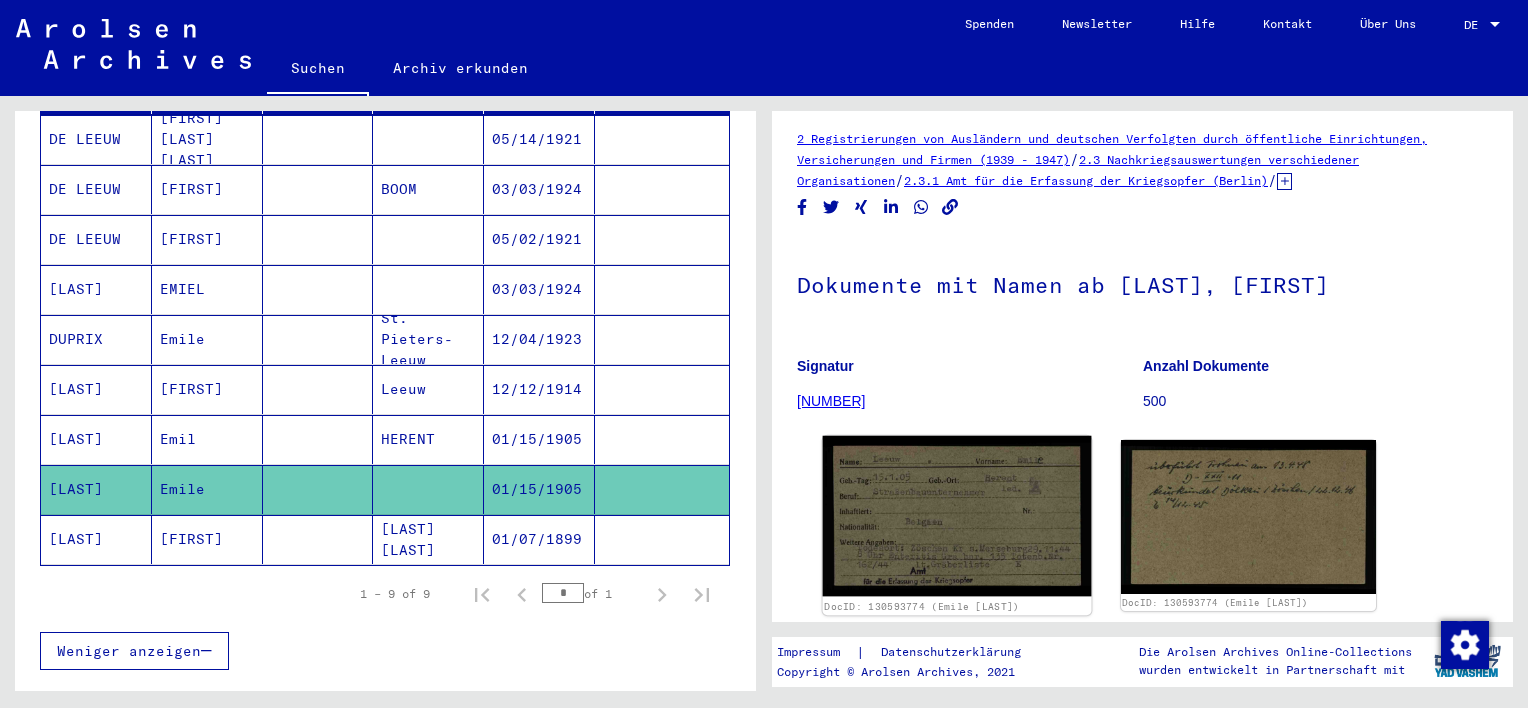 scroll, scrollTop: 0, scrollLeft: 0, axis: both 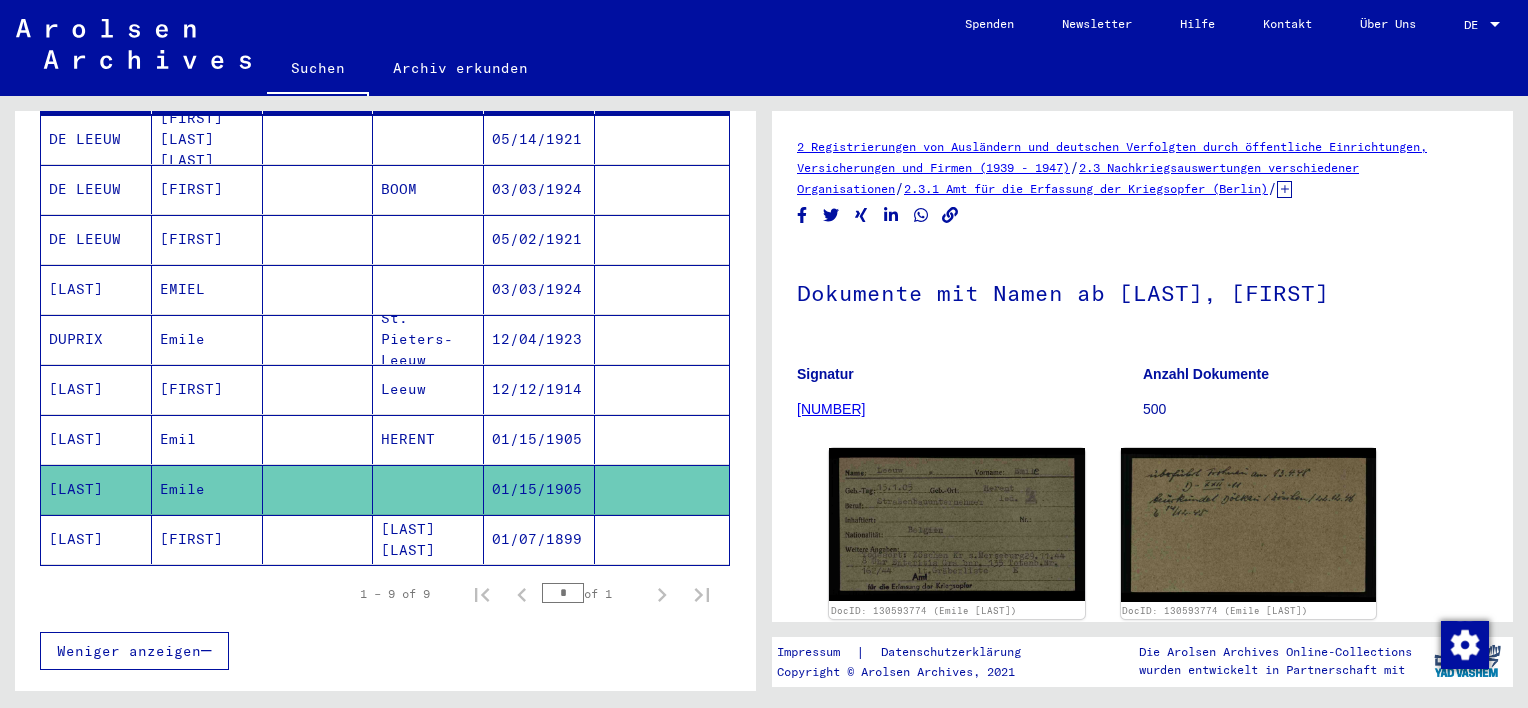 click on "01/15/1905" at bounding box center [539, 489] 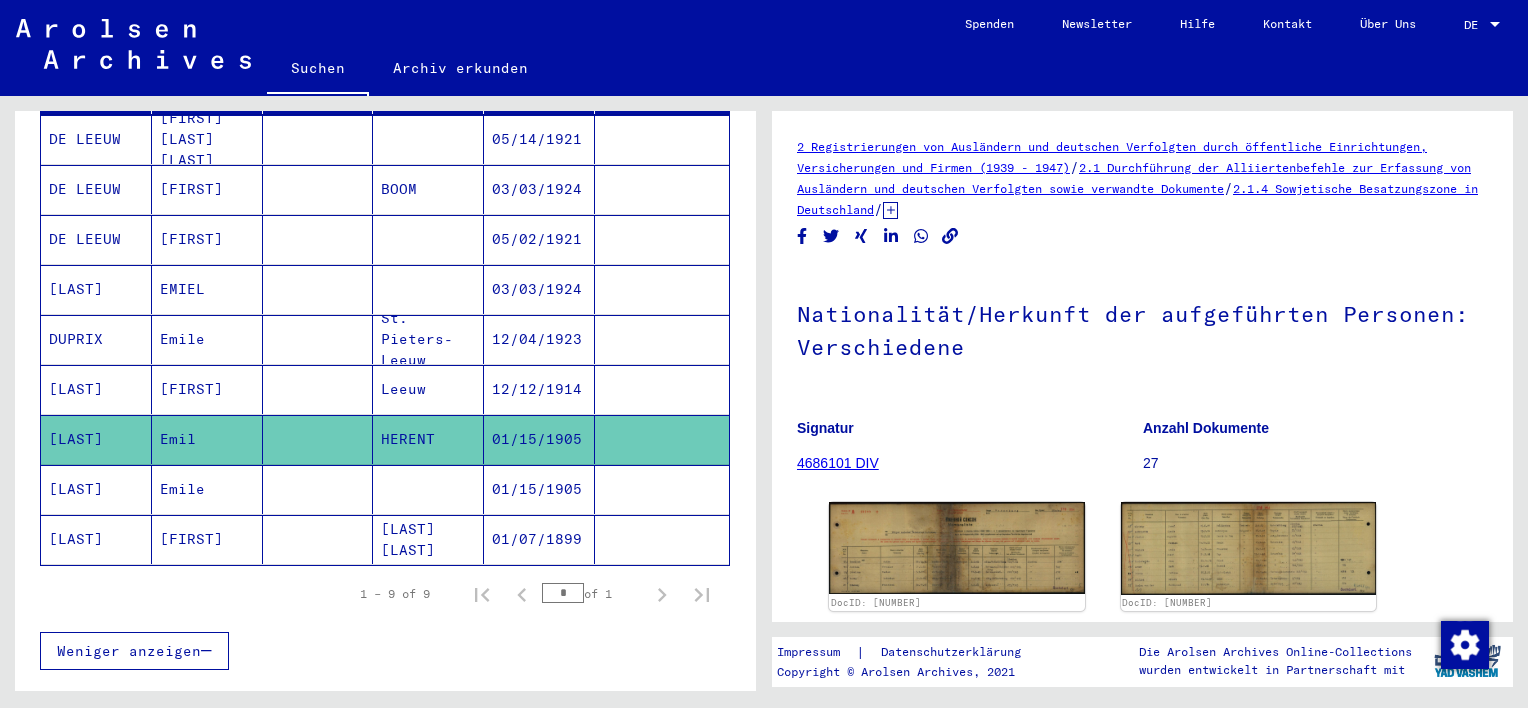 scroll, scrollTop: 0, scrollLeft: 0, axis: both 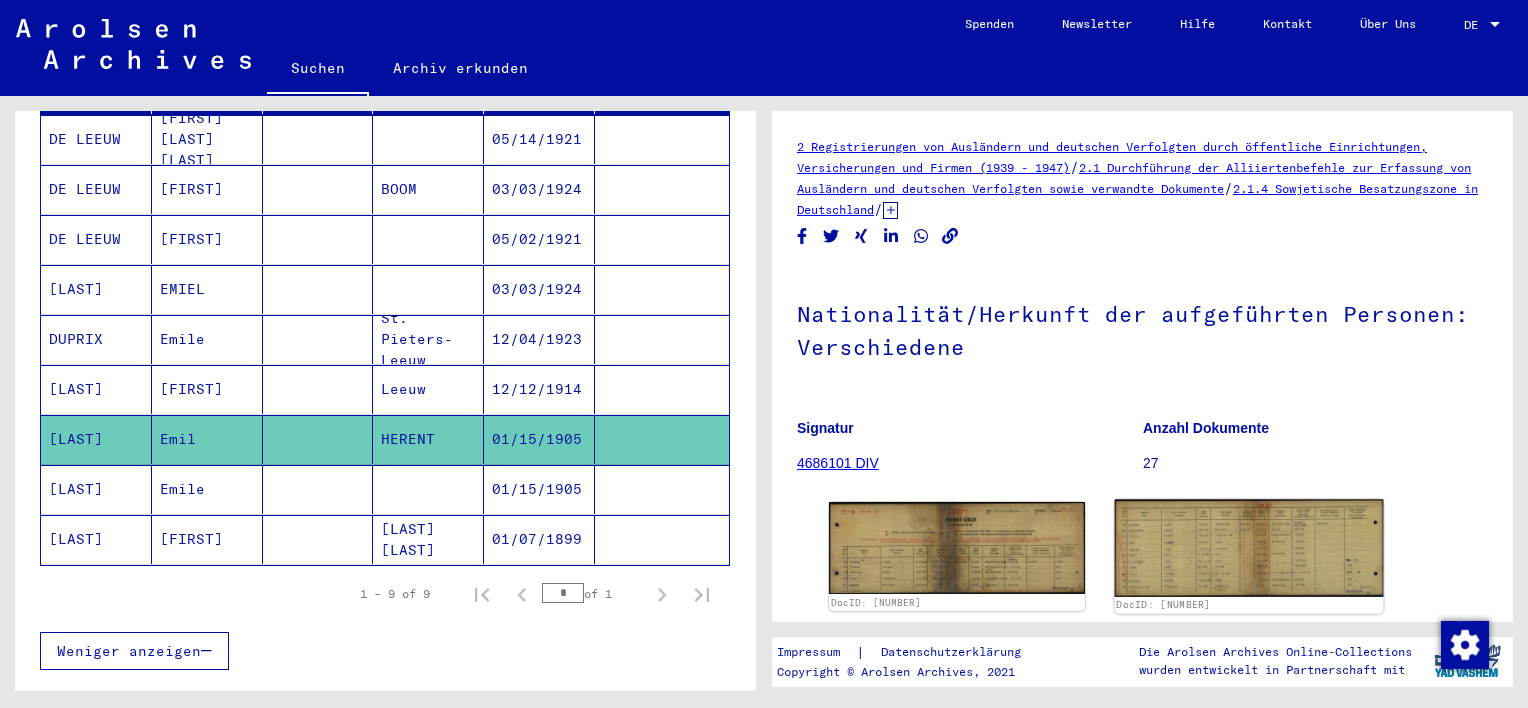 click 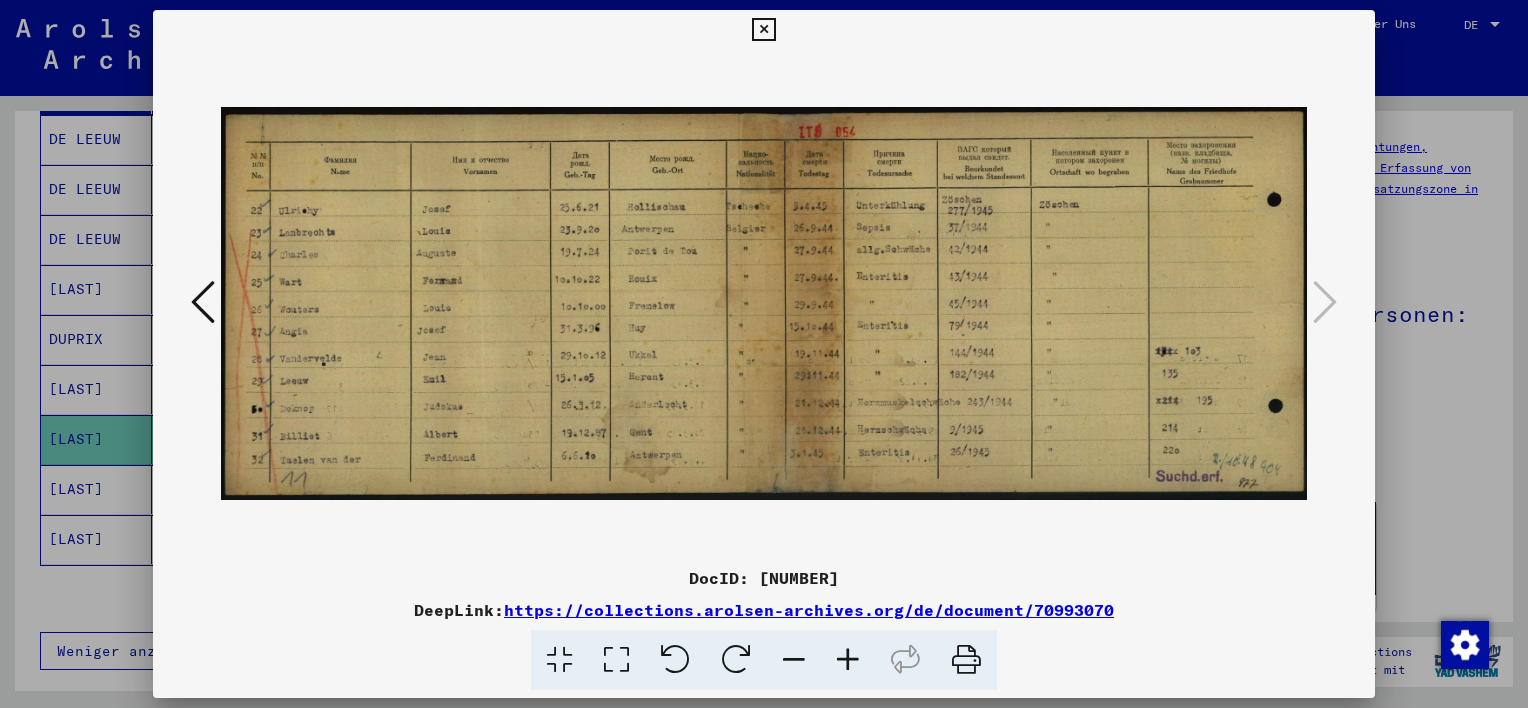 click at bounding box center (848, 660) 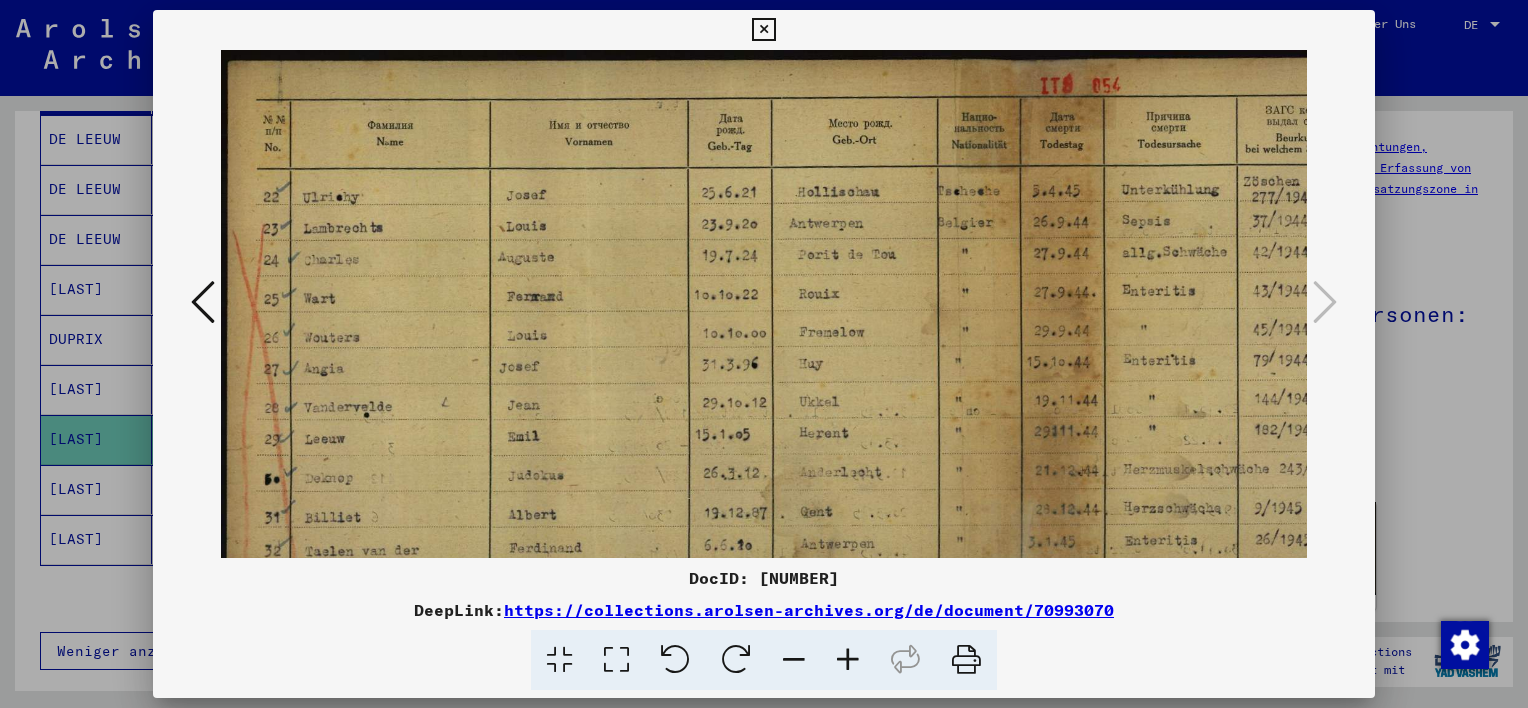click at bounding box center (848, 660) 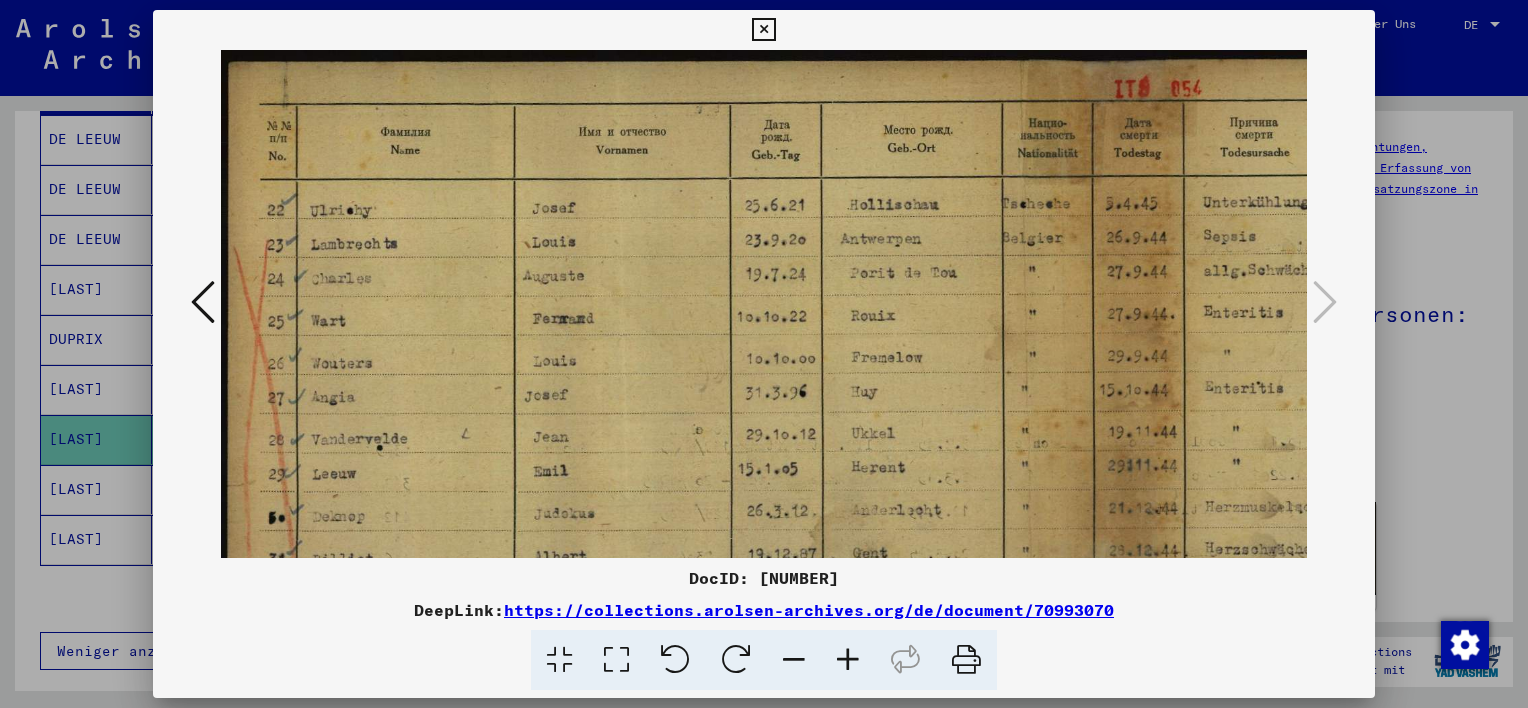 click at bounding box center [848, 660] 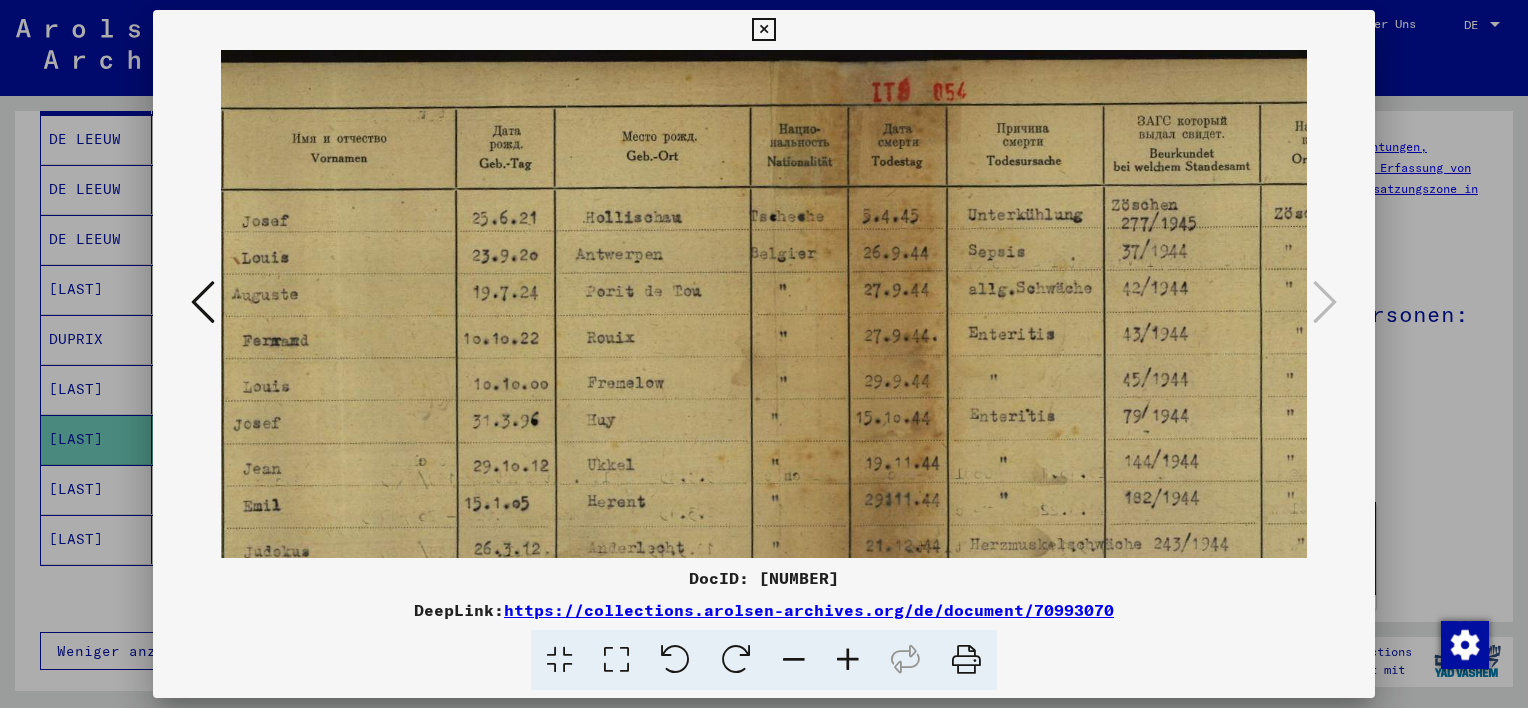 scroll, scrollTop: 0, scrollLeft: 318, axis: horizontal 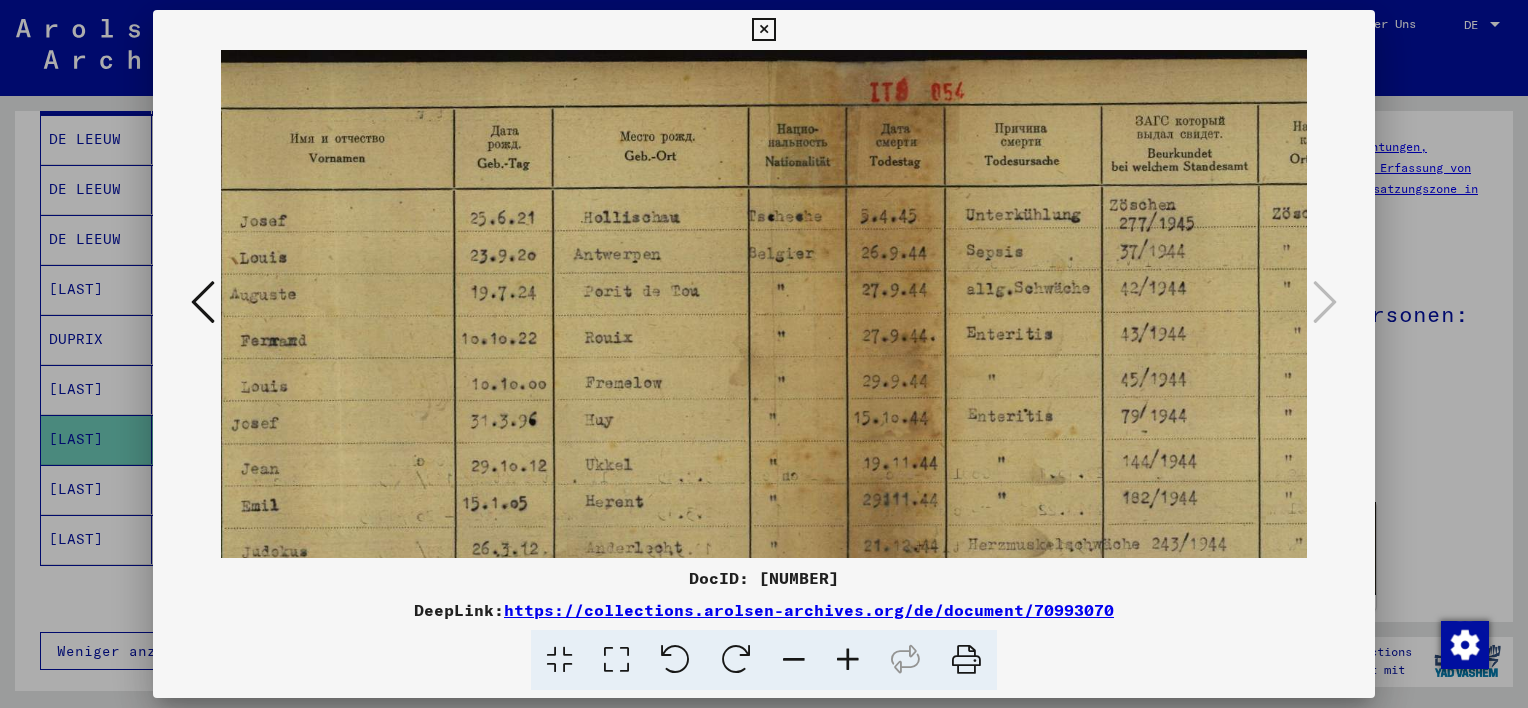 drag, startPoint x: 928, startPoint y: 386, endPoint x: 617, endPoint y: 448, distance: 317.11984 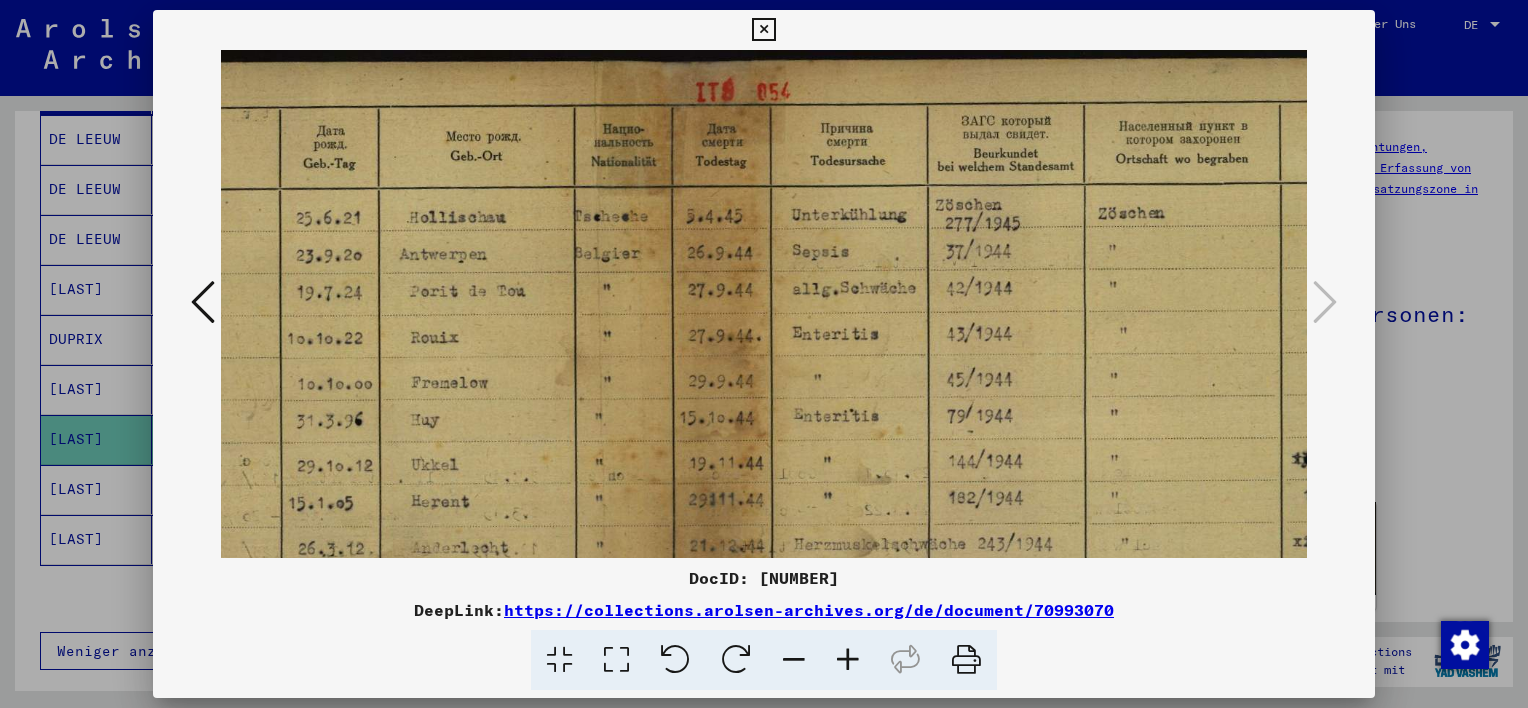 scroll, scrollTop: 0, scrollLeft: 494, axis: horizontal 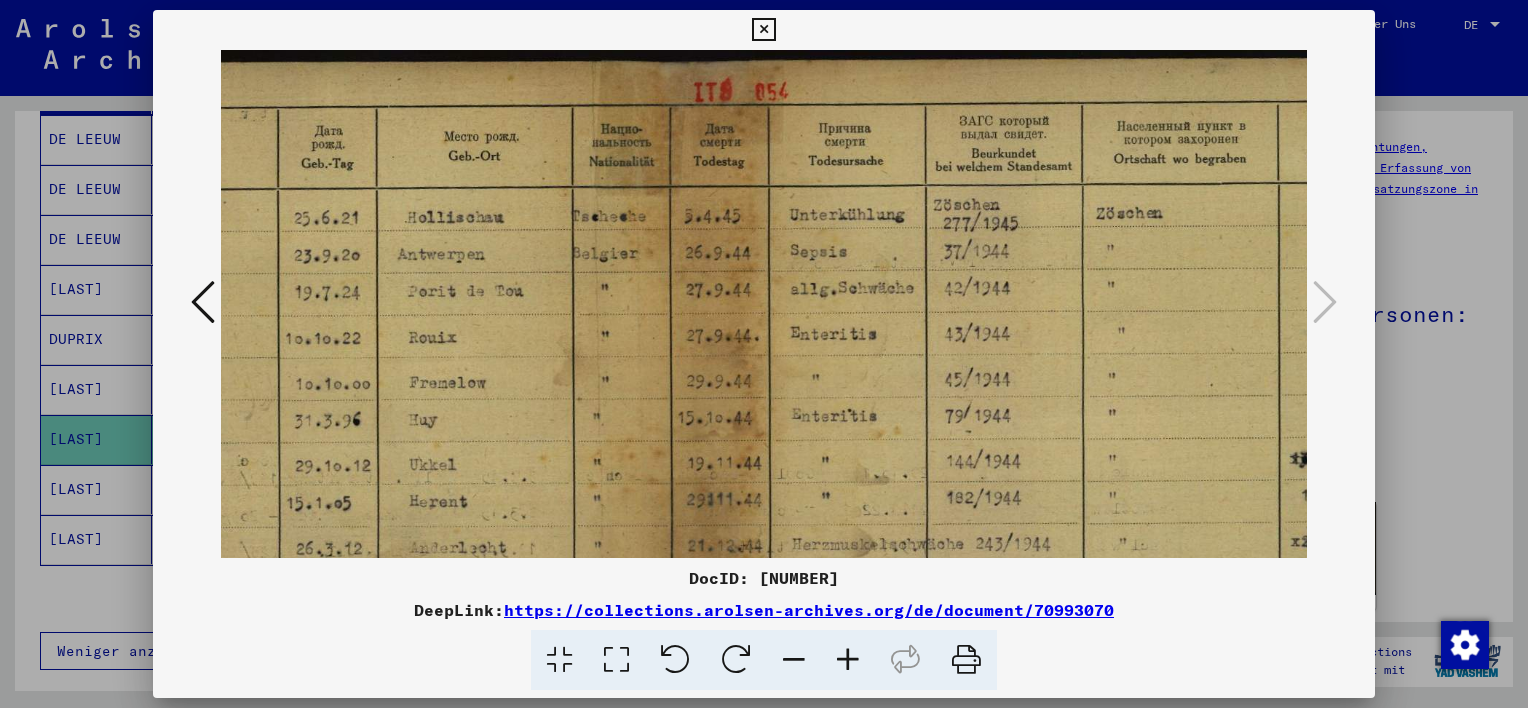 drag, startPoint x: 959, startPoint y: 500, endPoint x: 780, endPoint y: 507, distance: 179.13683 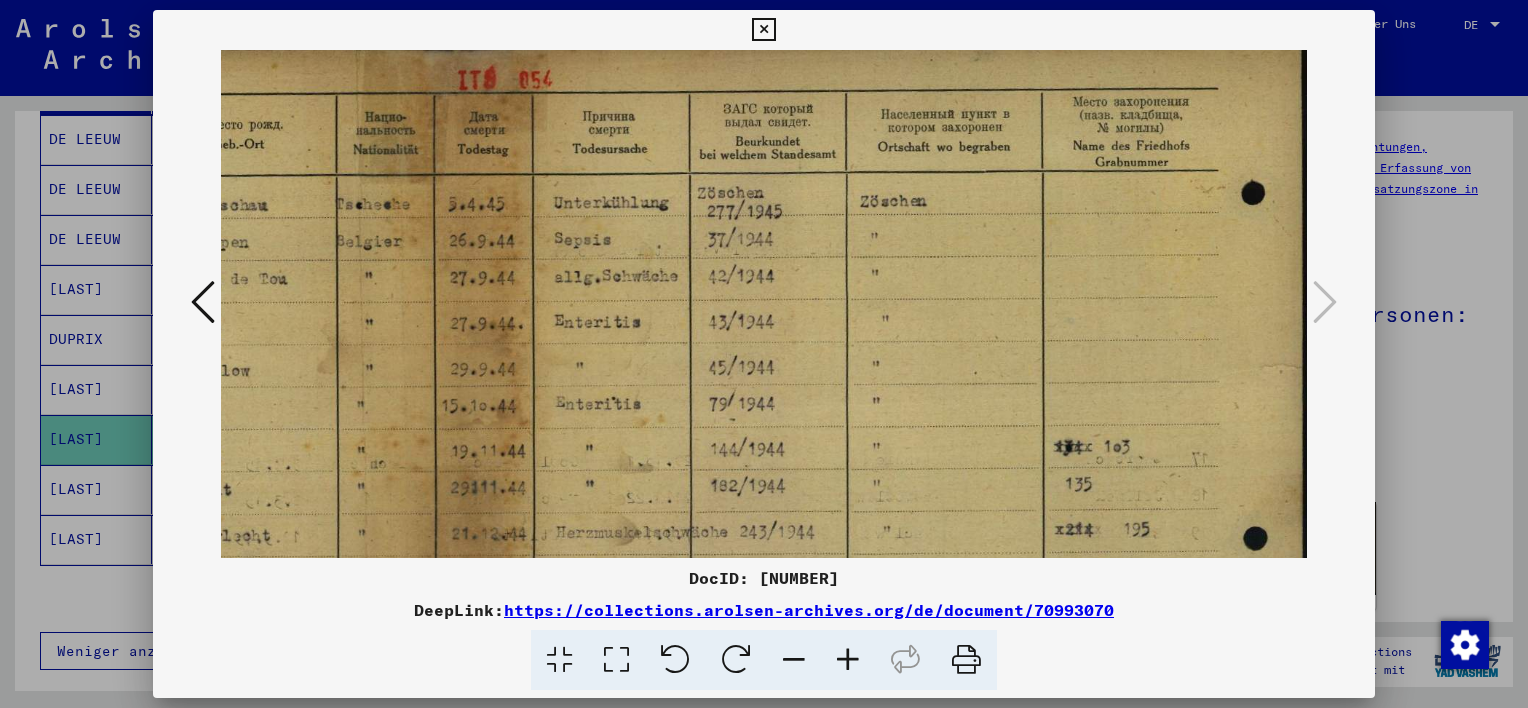 scroll, scrollTop: 11, scrollLeft: 730, axis: both 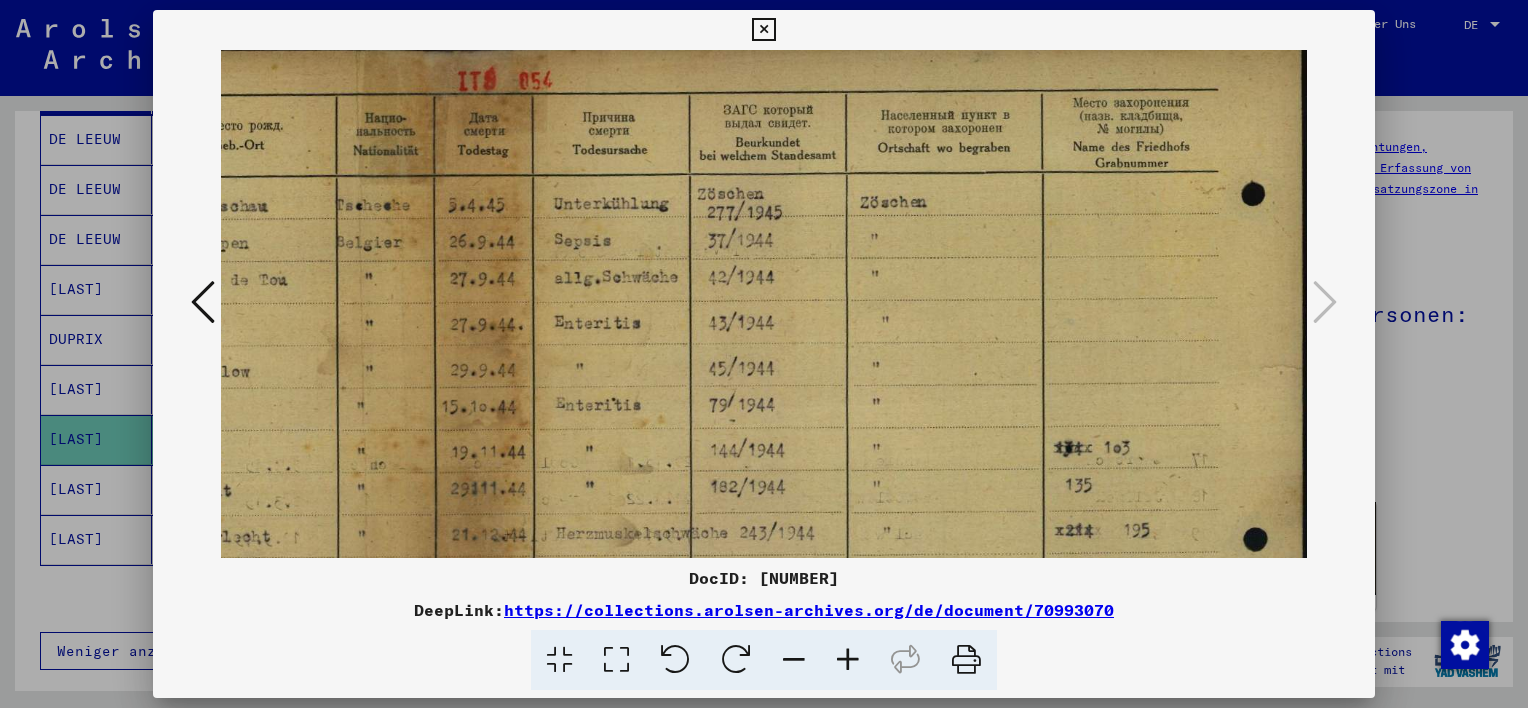 drag, startPoint x: 972, startPoint y: 472, endPoint x: 632, endPoint y: 464, distance: 340.09412 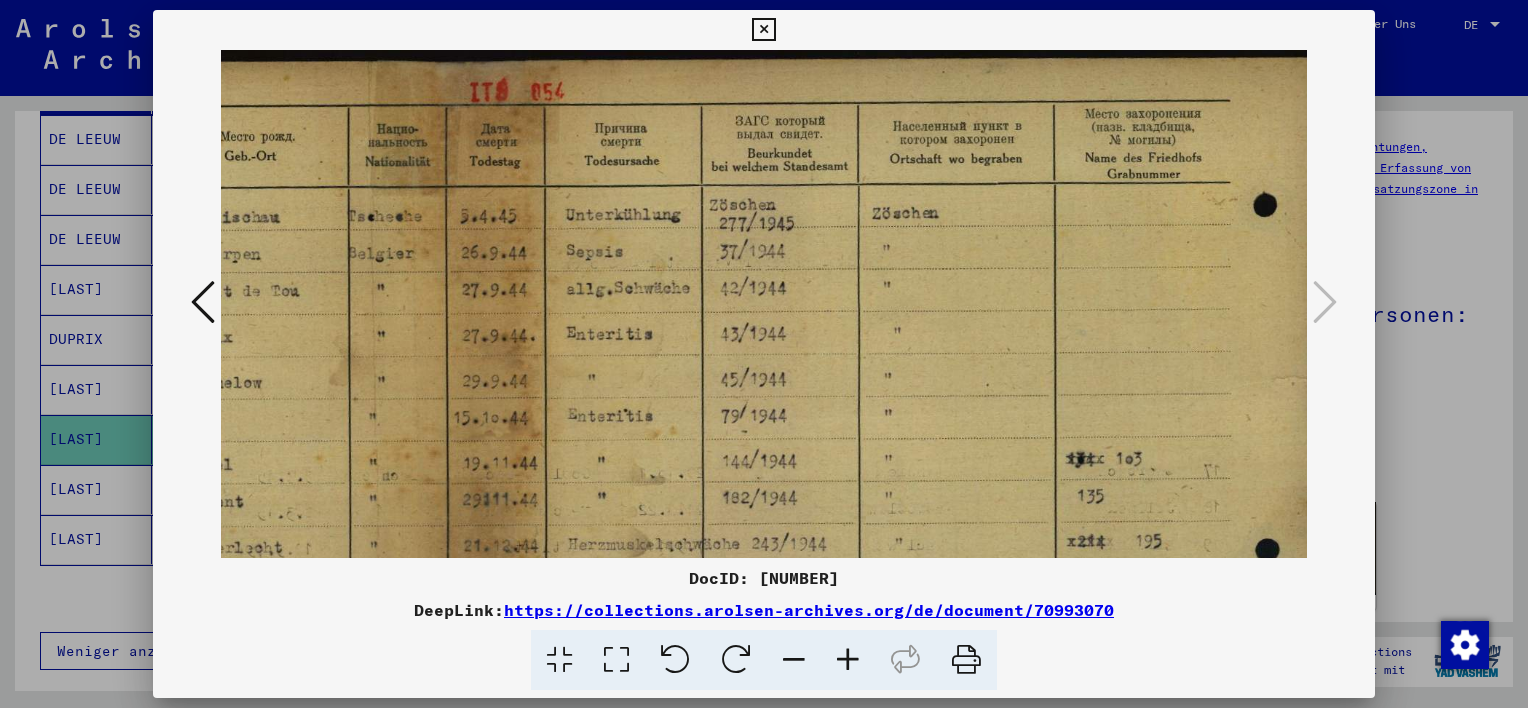drag, startPoint x: 1076, startPoint y: 488, endPoint x: 1092, endPoint y: 512, distance: 28.84441 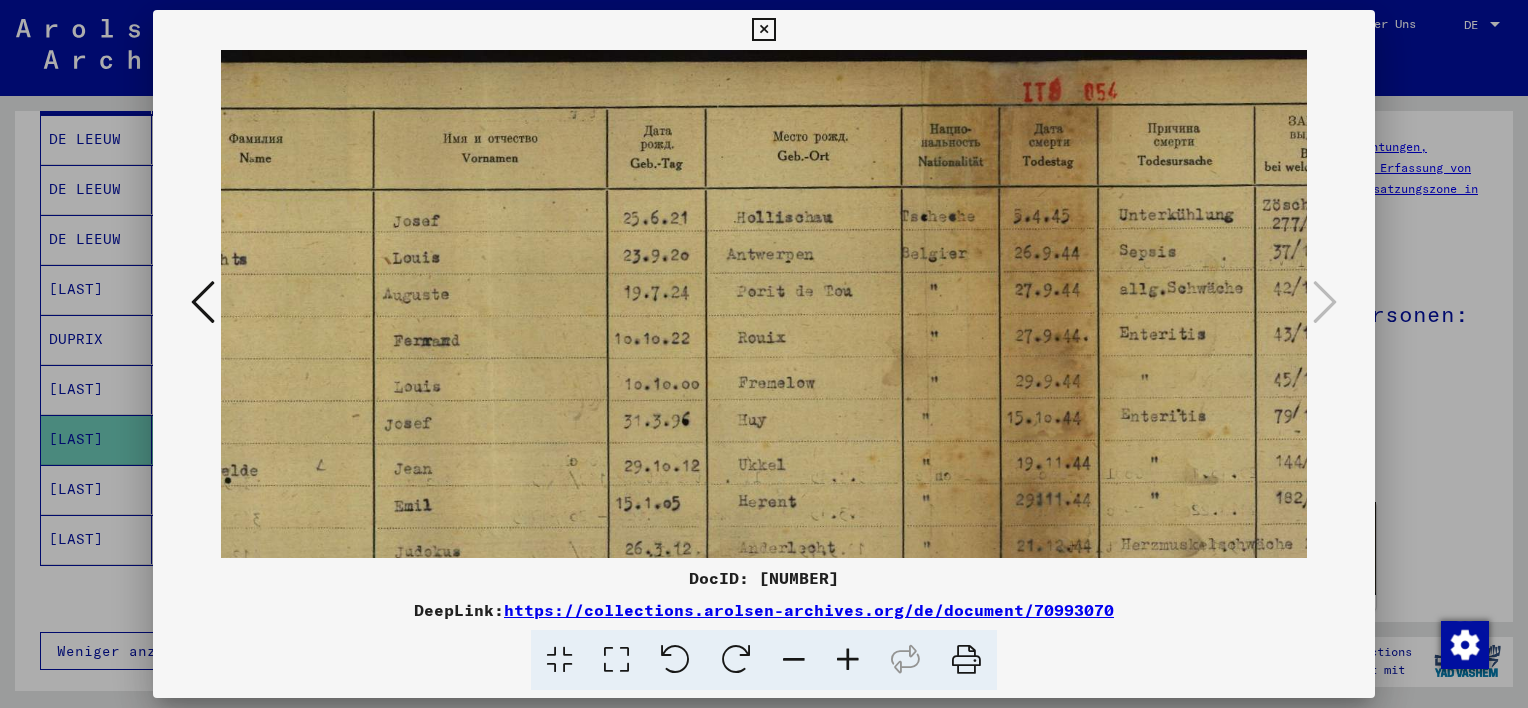 scroll, scrollTop: 0, scrollLeft: 116, axis: horizontal 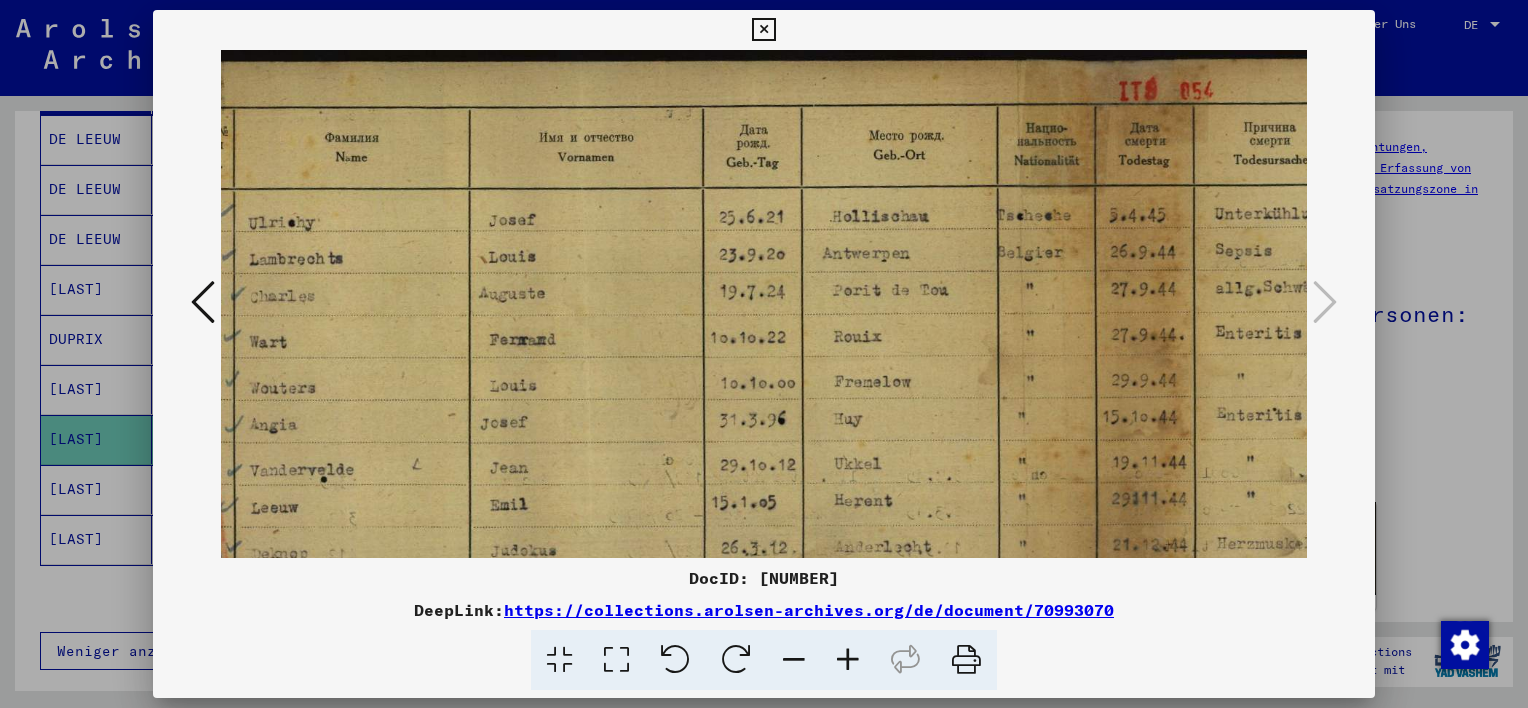 drag, startPoint x: 496, startPoint y: 276, endPoint x: 1164, endPoint y: 358, distance: 673.0141 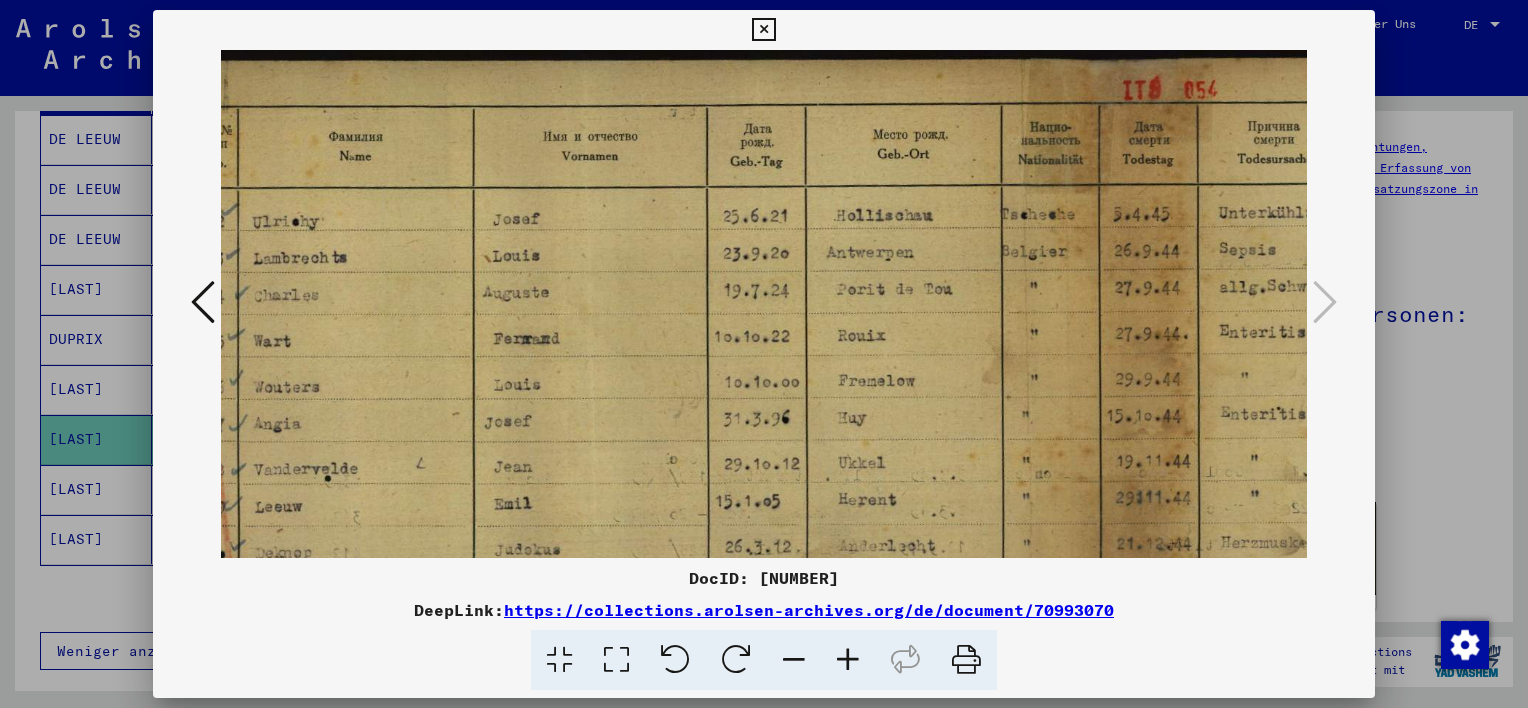 scroll, scrollTop: 0, scrollLeft: 0, axis: both 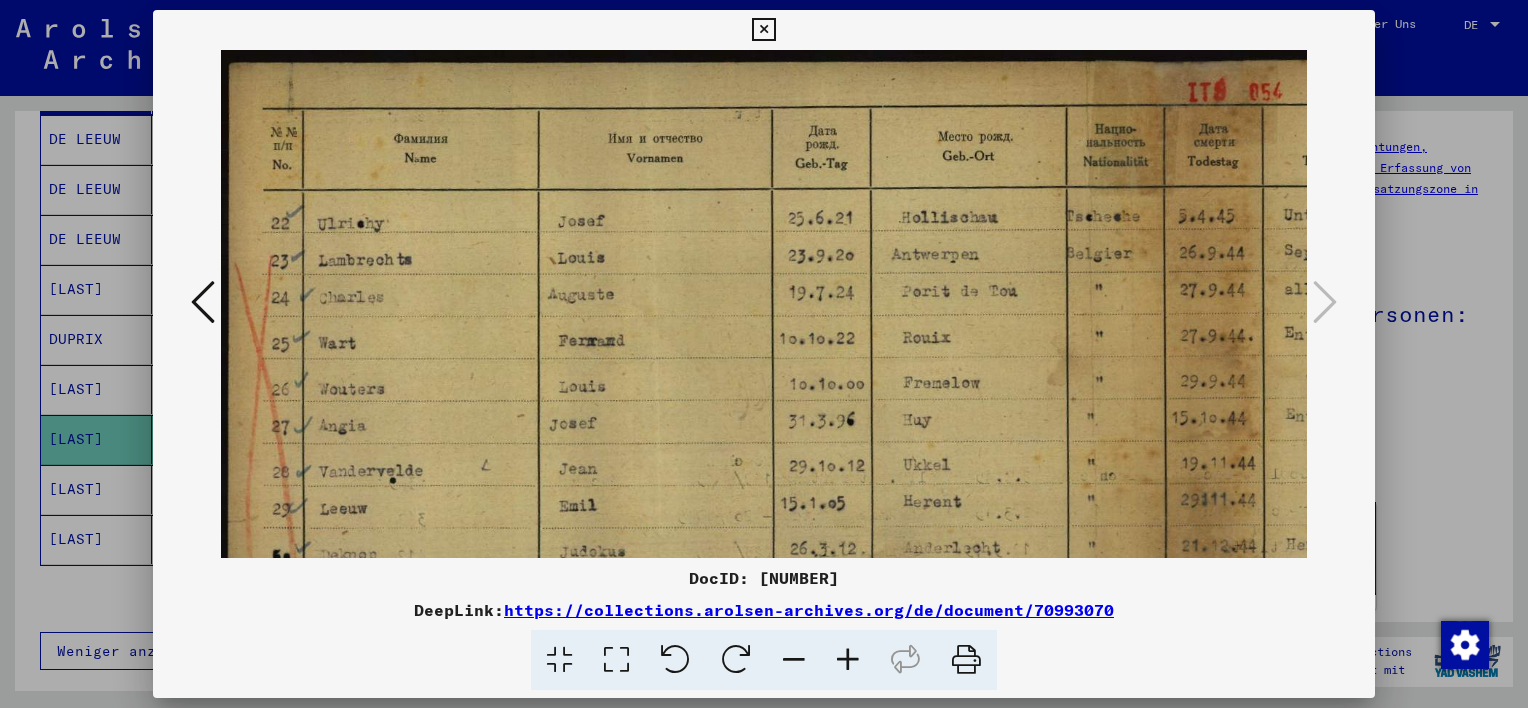 drag, startPoint x: 683, startPoint y: 388, endPoint x: 1022, endPoint y: 411, distance: 339.77933 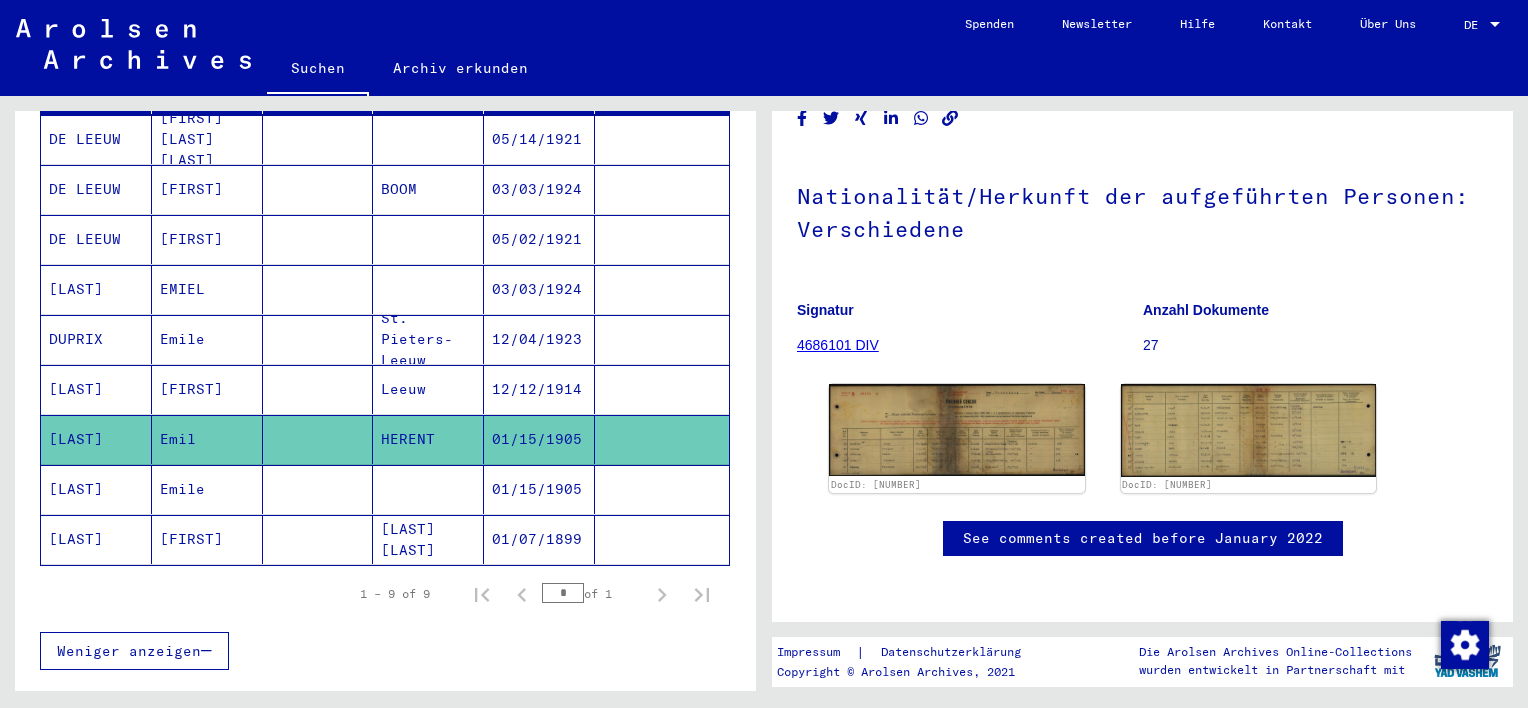 scroll, scrollTop: 500, scrollLeft: 0, axis: vertical 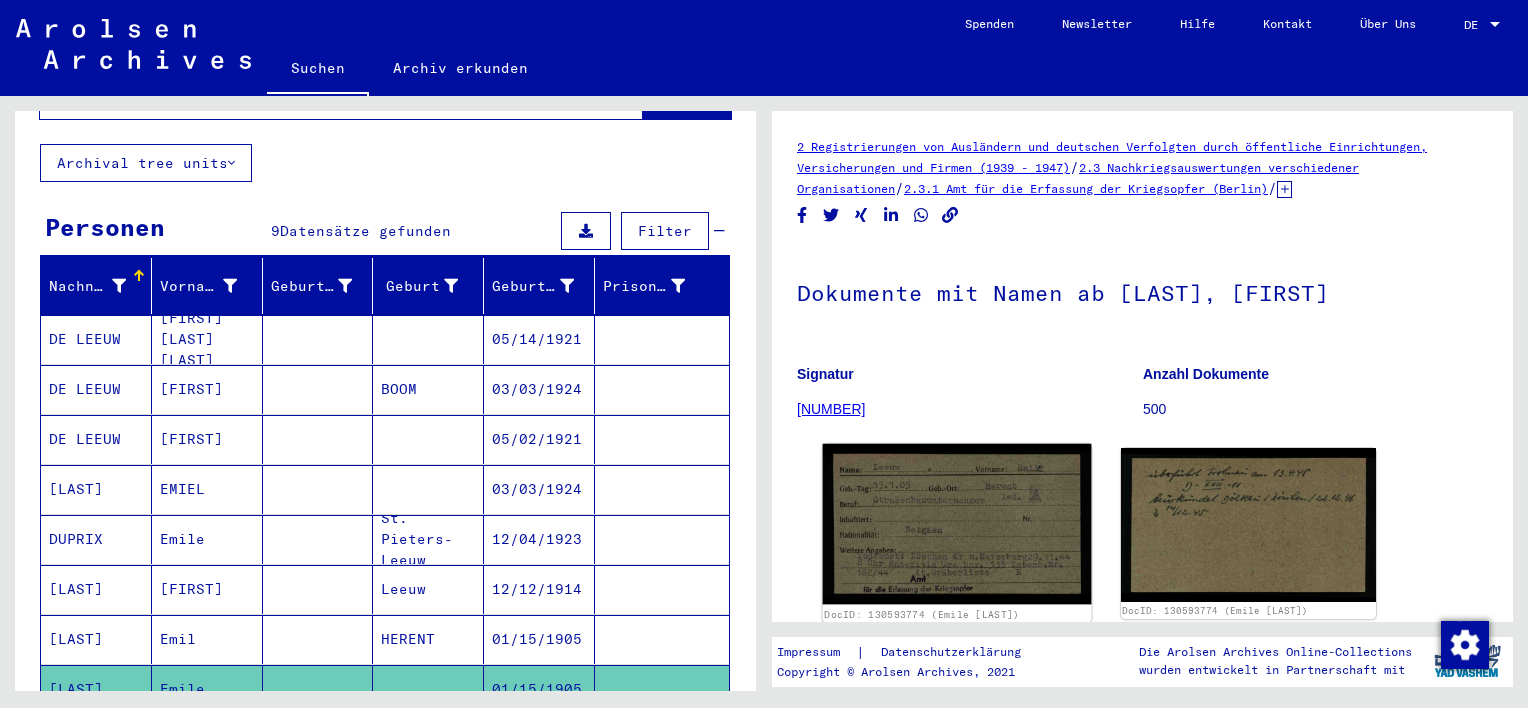 click 